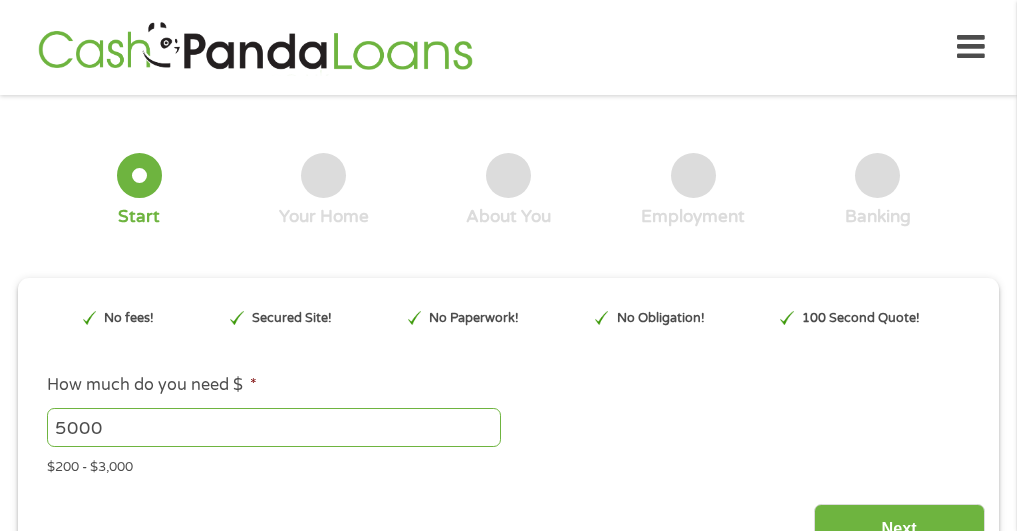 scroll, scrollTop: 0, scrollLeft: 0, axis: both 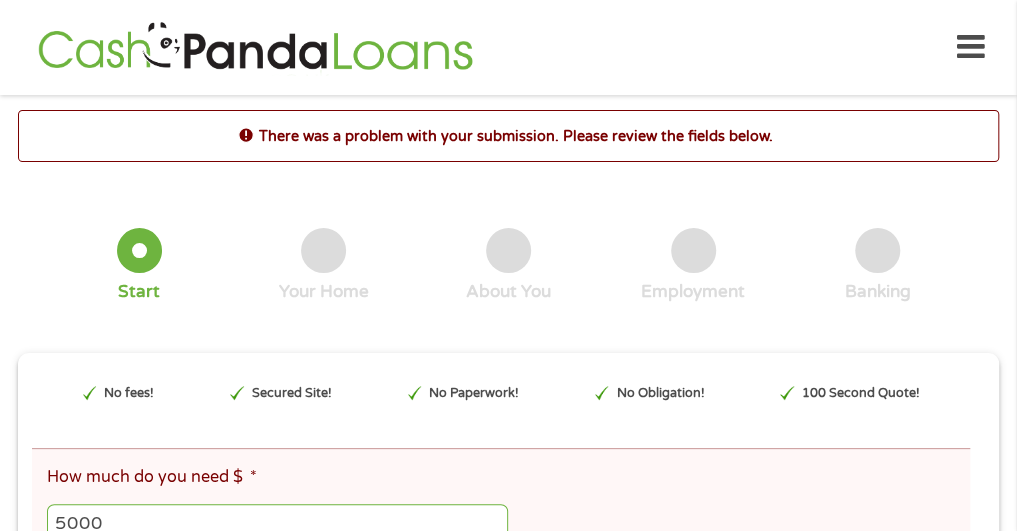 type on "EAIaIQobChMIvsve2pXFjgMVHVhHAR0ukAUPEAAYAiAAEgKmnPD_BwE" 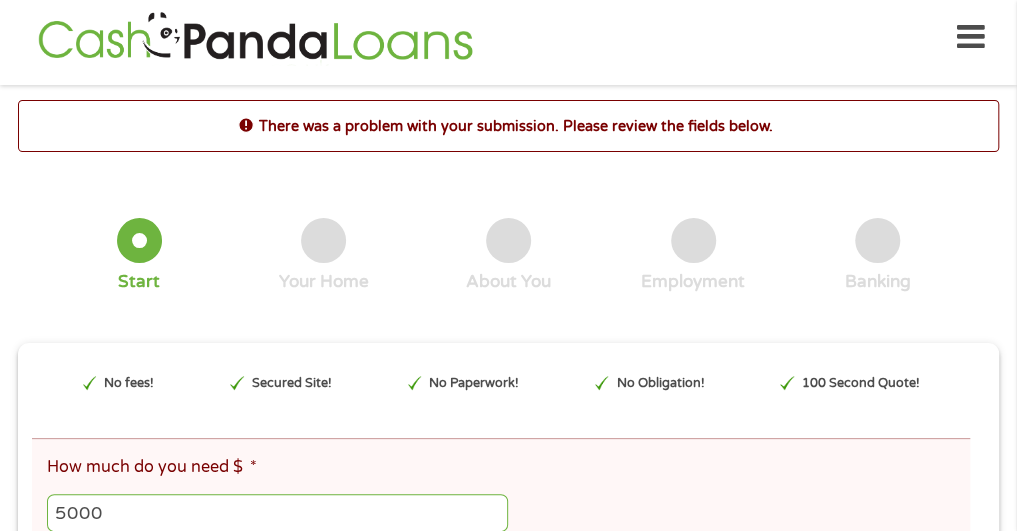 click on "5000" at bounding box center (508, 513) 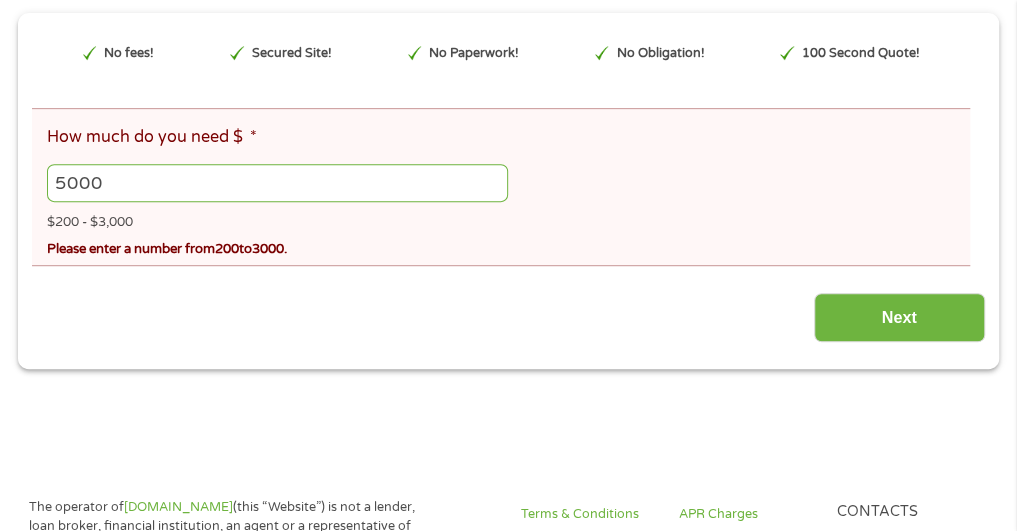 scroll, scrollTop: 370, scrollLeft: 0, axis: vertical 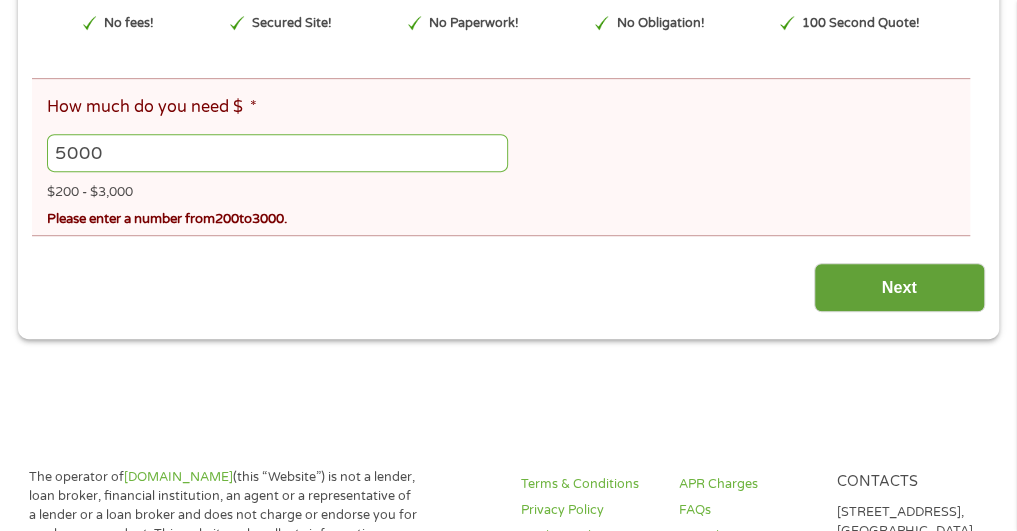 click on "Next" at bounding box center [899, 287] 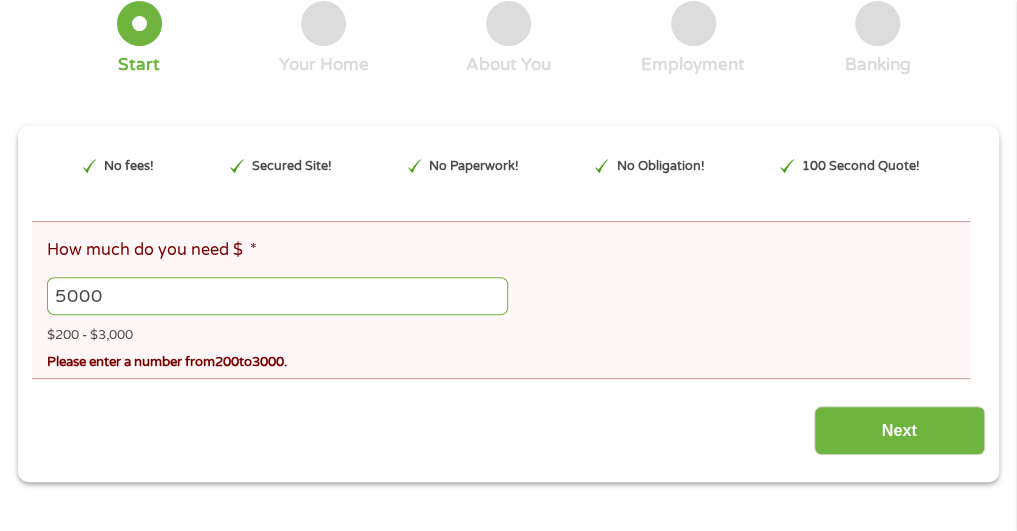 scroll, scrollTop: 10, scrollLeft: 0, axis: vertical 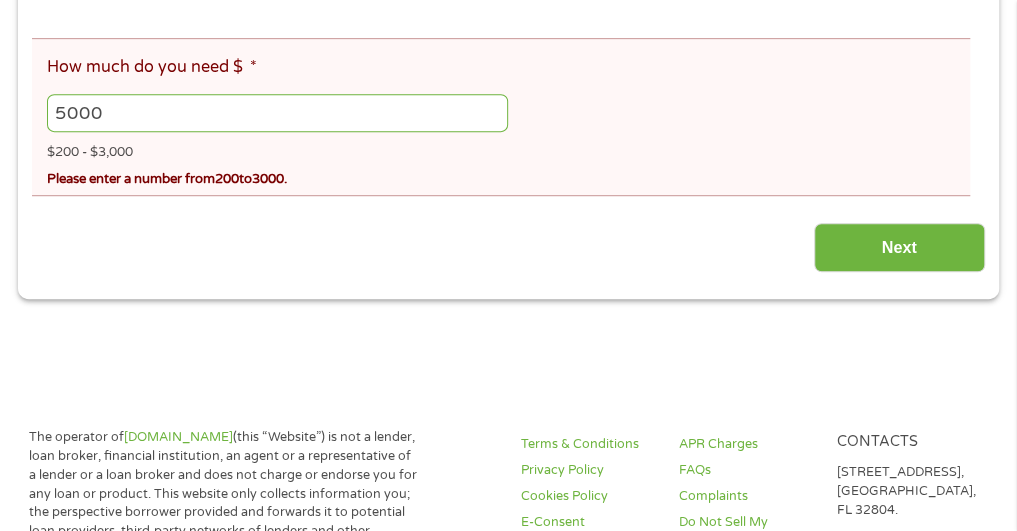 click on "Next" at bounding box center (508, 240) 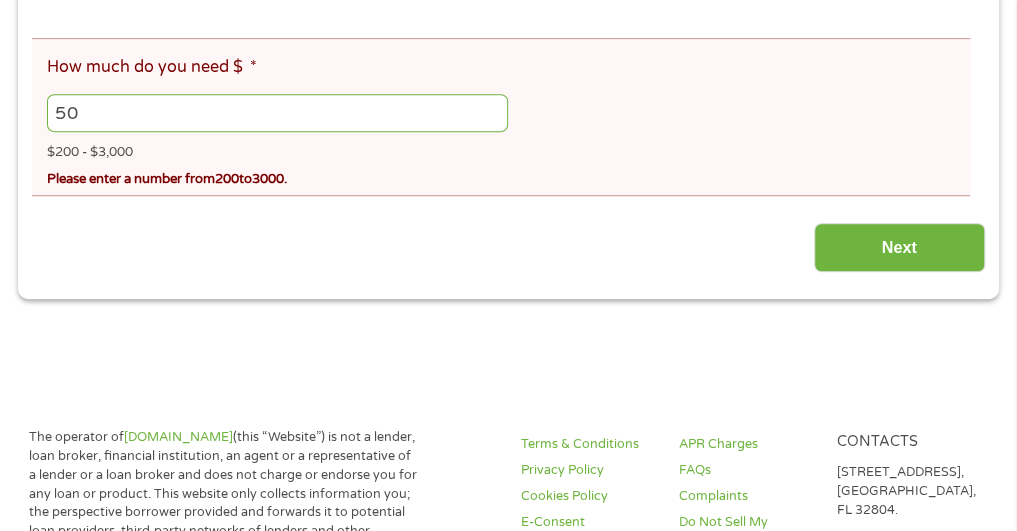 type on "5" 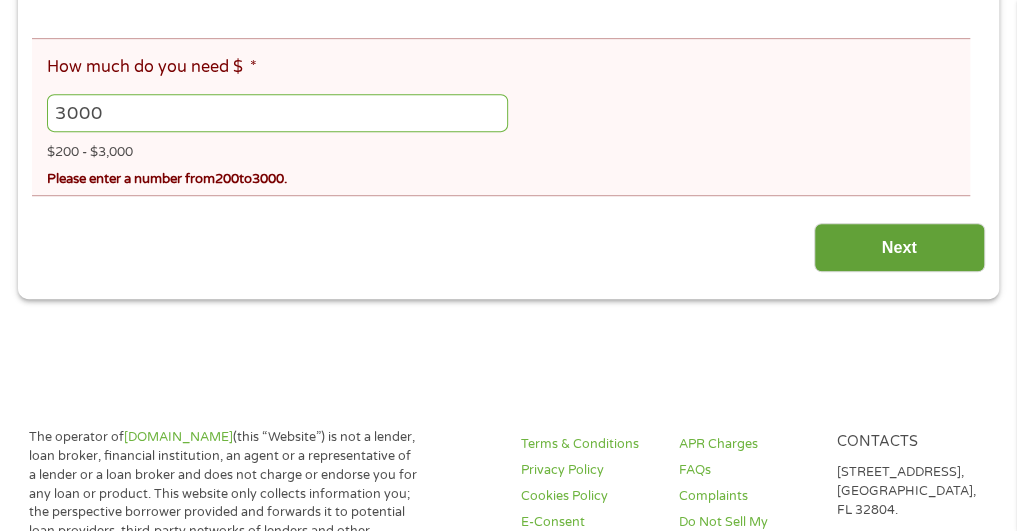 type on "3000" 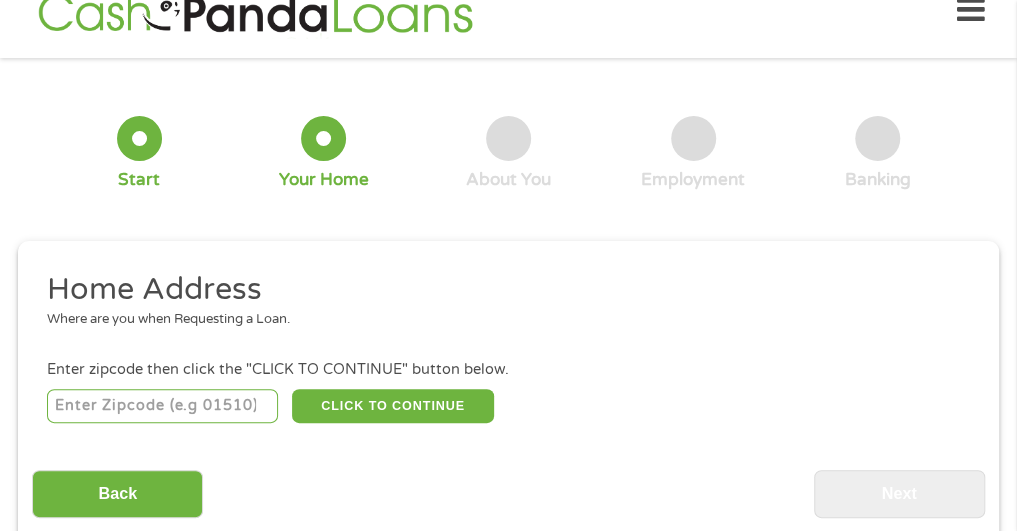 scroll, scrollTop: 10, scrollLeft: 0, axis: vertical 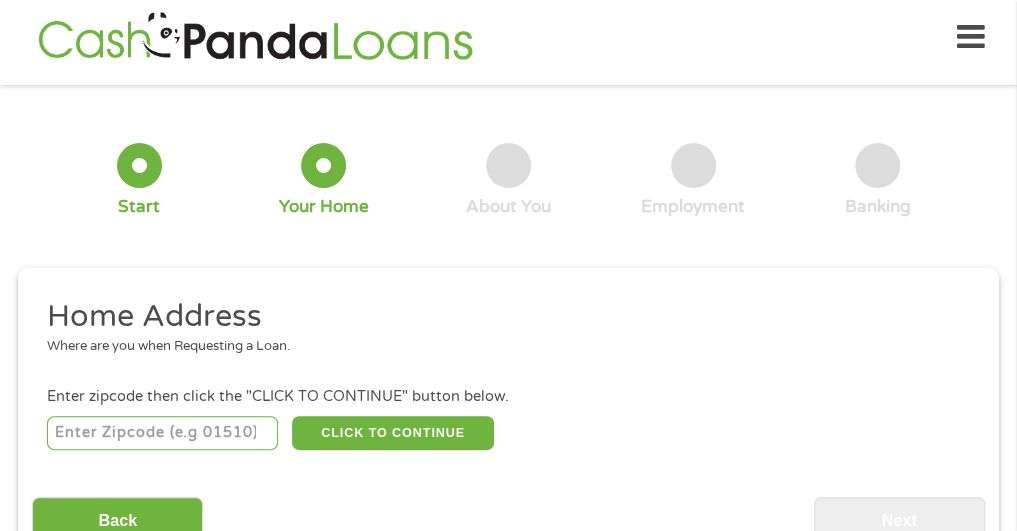 click at bounding box center (162, 433) 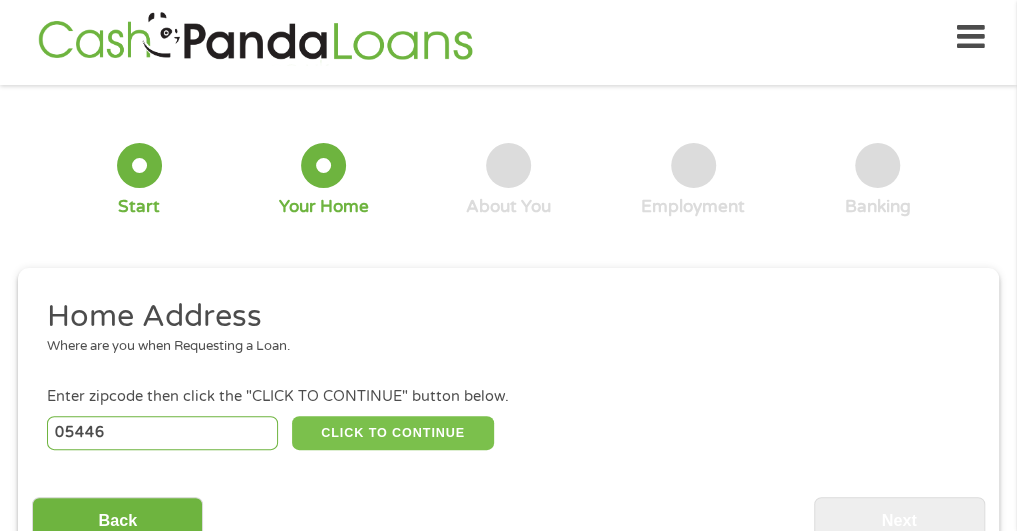 click on "CLICK TO CONTINUE" at bounding box center [393, 433] 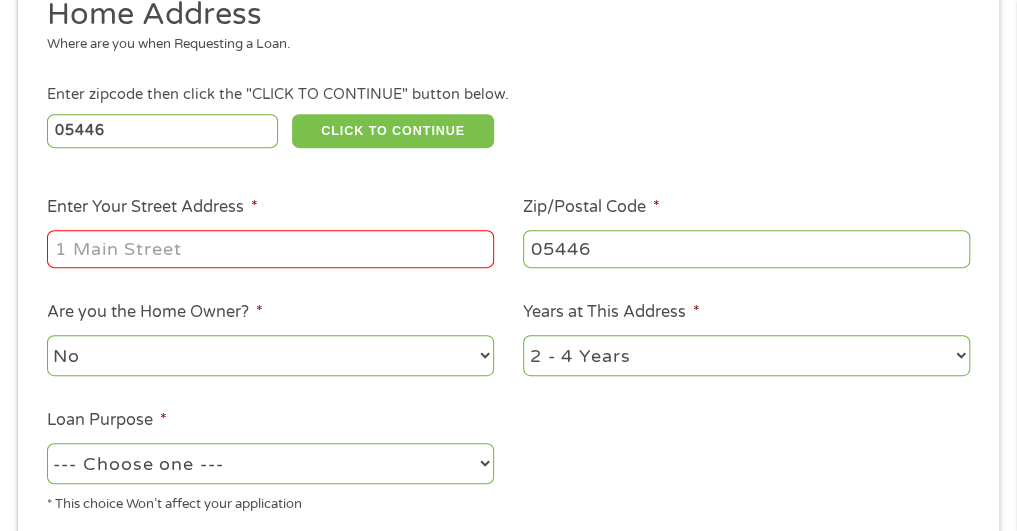 scroll, scrollTop: 330, scrollLeft: 0, axis: vertical 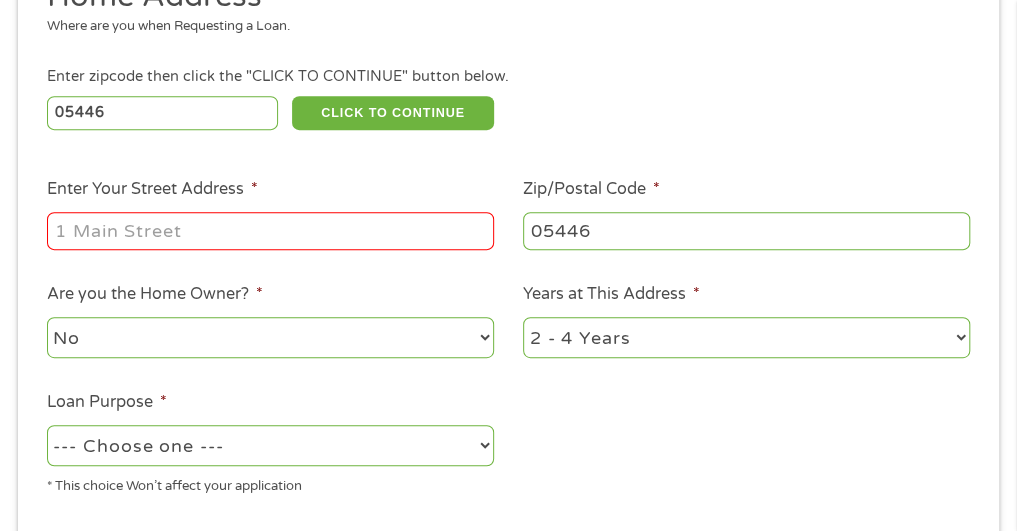 click on "Enter Your Street Address *" at bounding box center [270, 231] 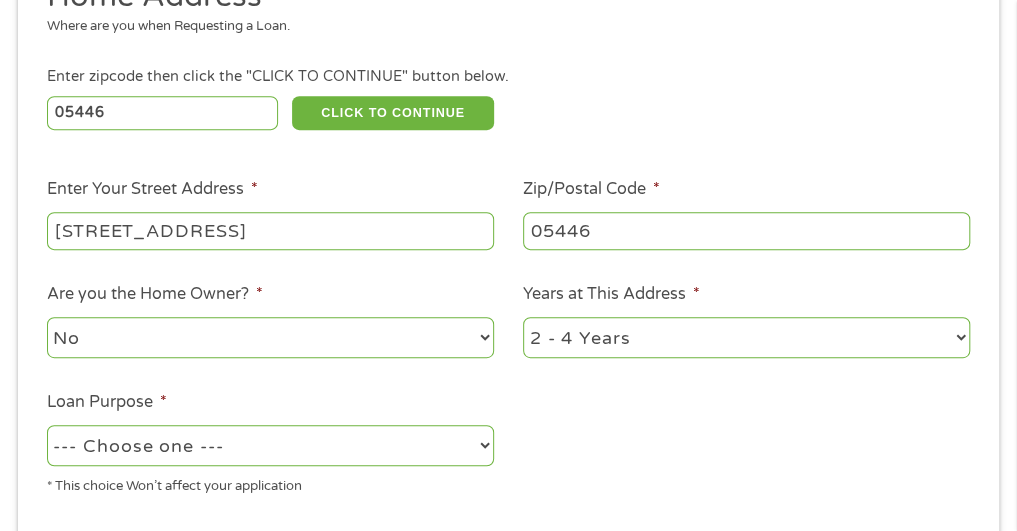 click on "1 Year or less 1 - 2 Years 2 - 4 Years Over 4 Years" at bounding box center [746, 337] 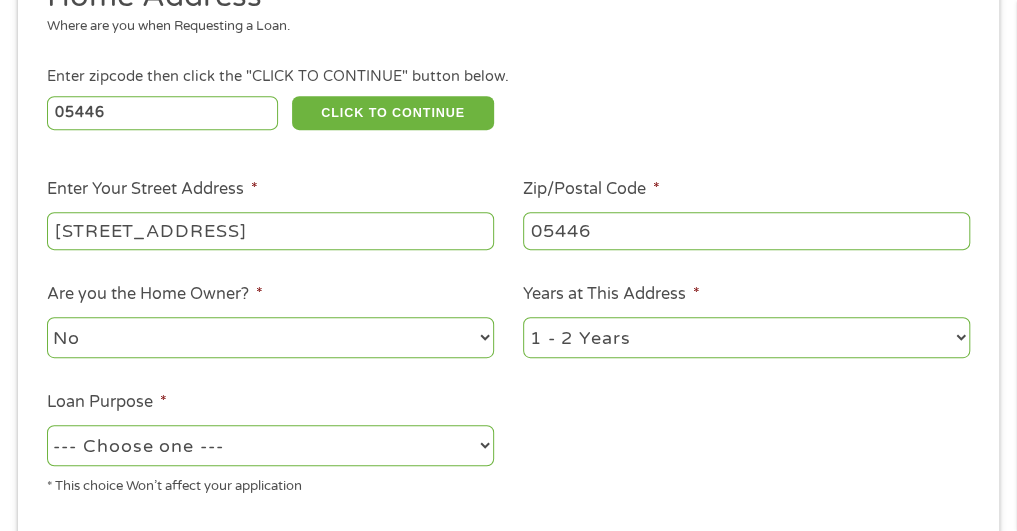click on "1 Year or less 1 - 2 Years 2 - 4 Years Over 4 Years" at bounding box center [746, 337] 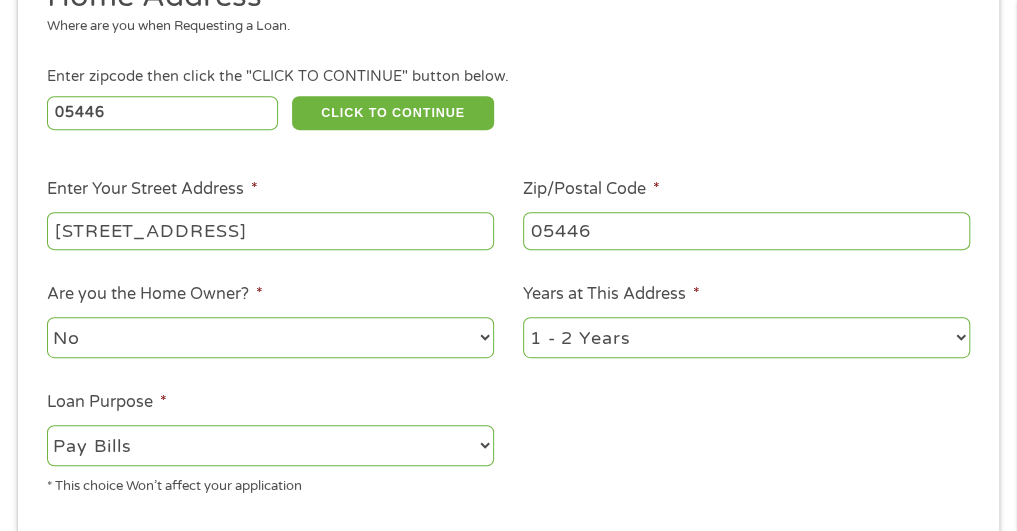 click on "--- Choose one --- Pay Bills Debt Consolidation Home Improvement Major Purchase Car Loan Short Term Cash Medical Expenses Other" at bounding box center (270, 445) 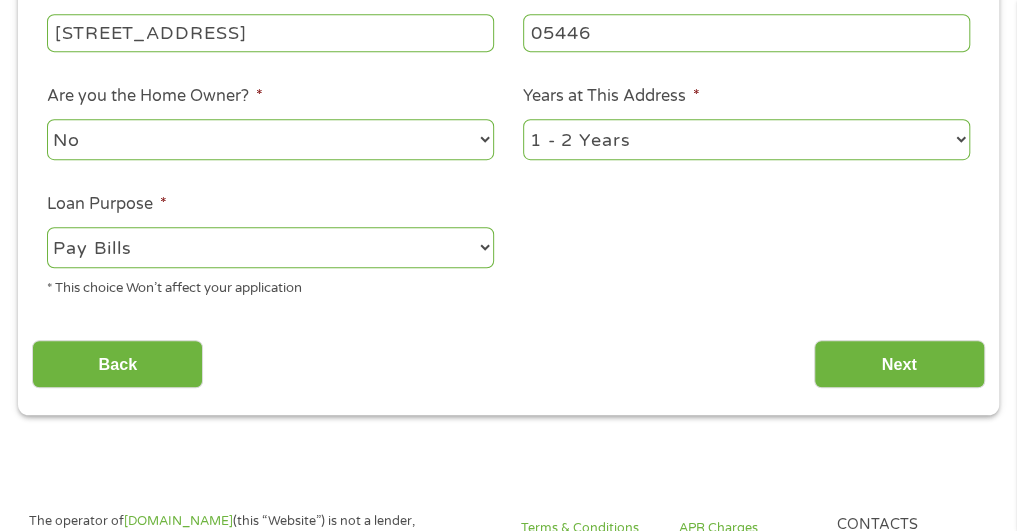 scroll, scrollTop: 530, scrollLeft: 0, axis: vertical 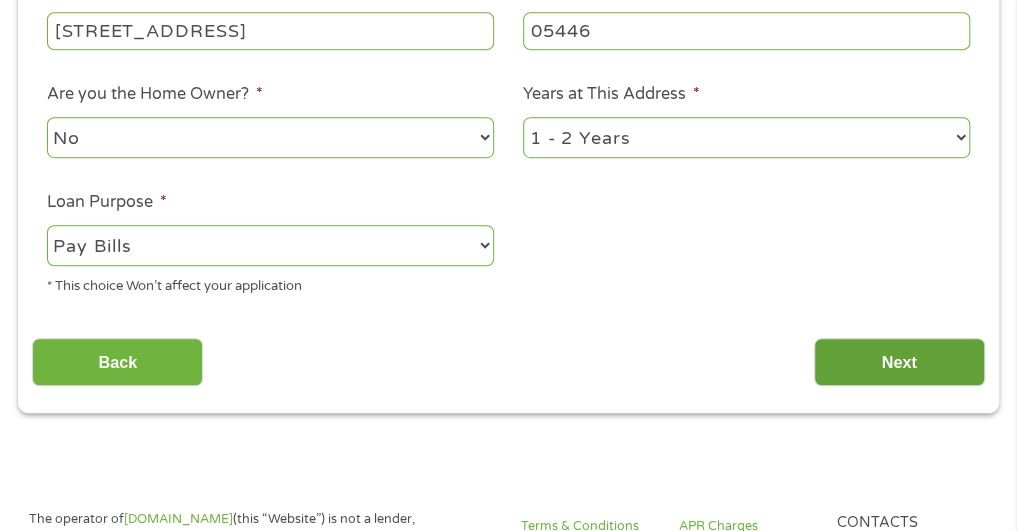 click on "Next" at bounding box center [899, 362] 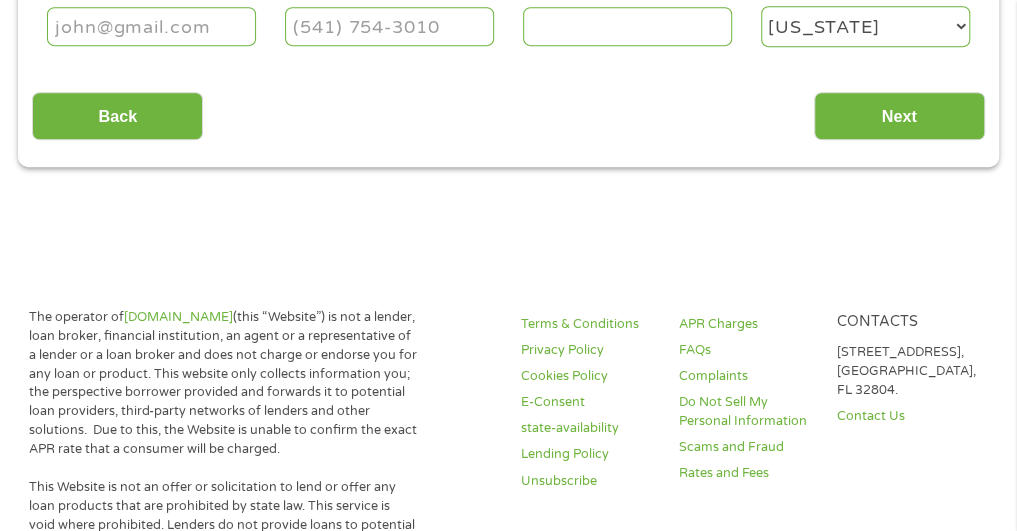 scroll, scrollTop: 8, scrollLeft: 8, axis: both 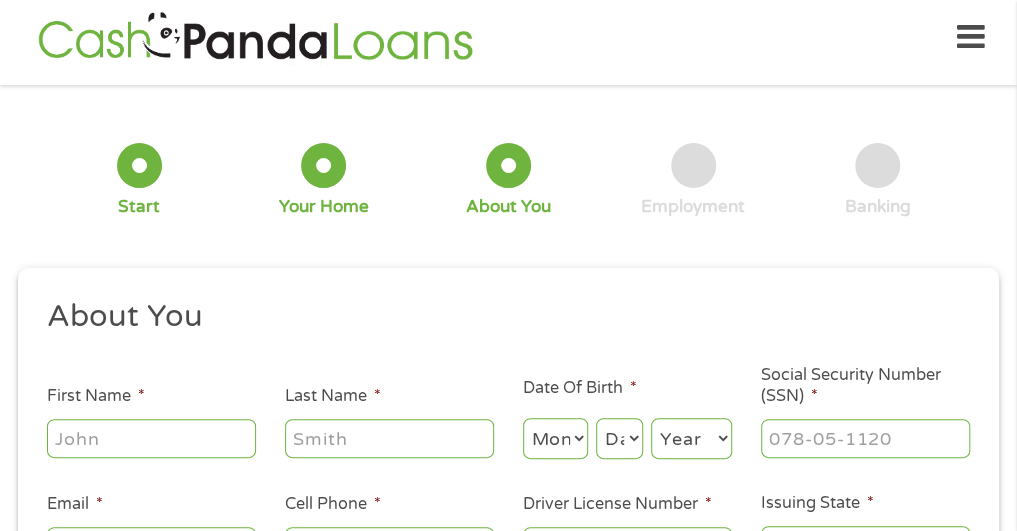 click on "First Name *" at bounding box center [151, 438] 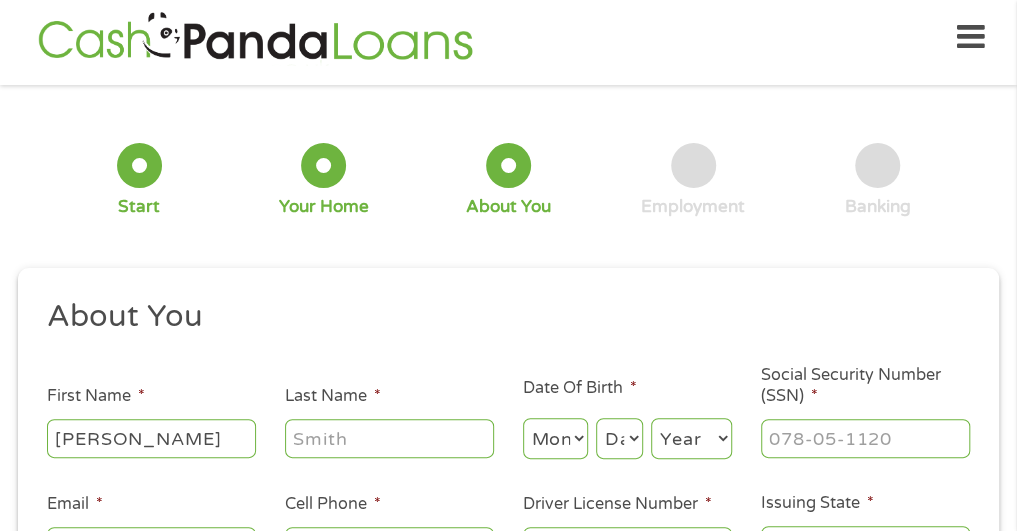 type on "[PERSON_NAME]" 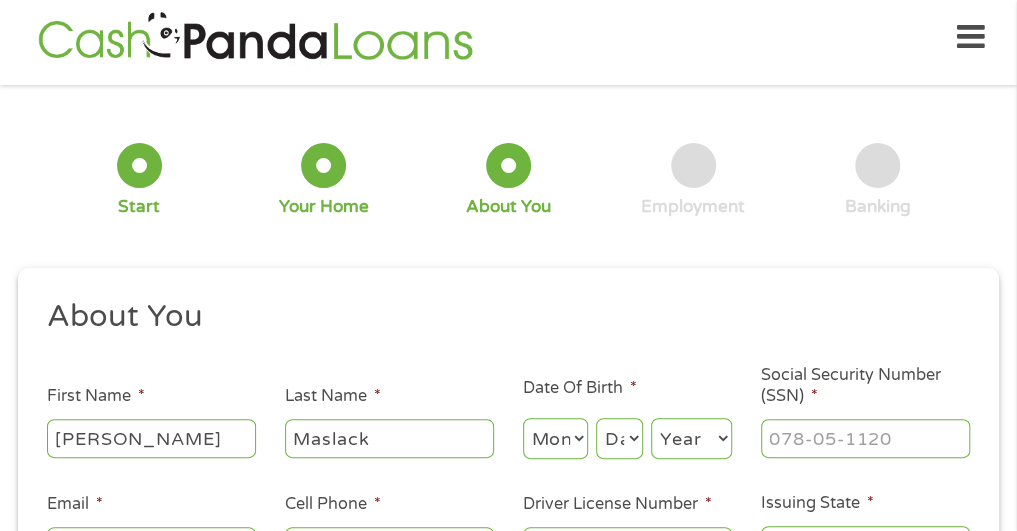 type on "Maslack" 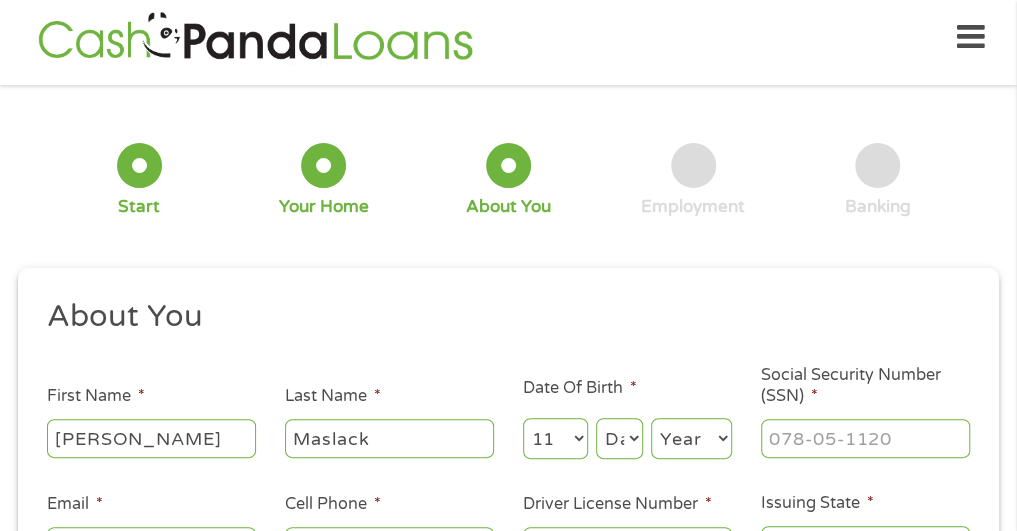 click on "Month 1 2 3 4 5 6 7 8 9 10 11 12" at bounding box center [555, 438] 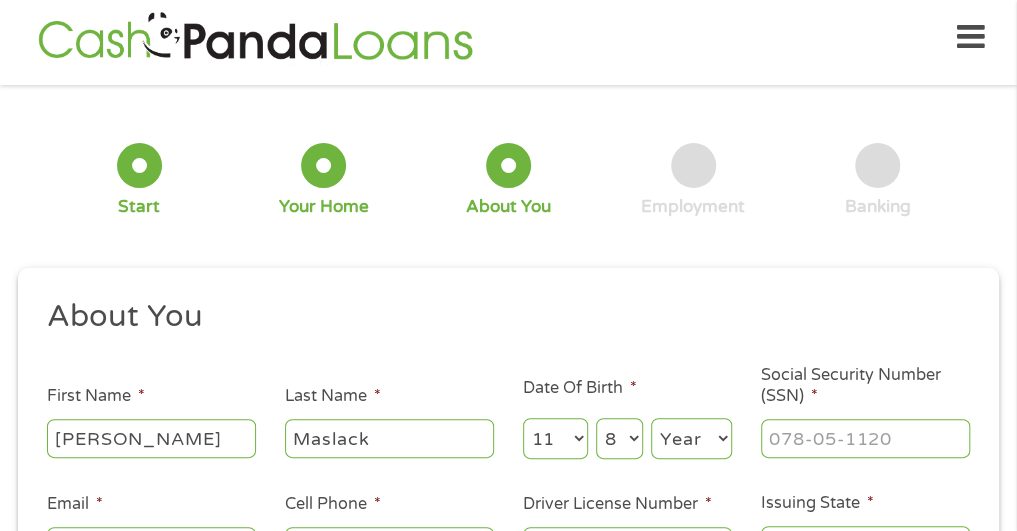 click on "Day 1 2 3 4 5 6 7 8 9 10 11 12 13 14 15 16 17 18 19 20 21 22 23 24 25 26 27 28 29 30 31" at bounding box center [619, 438] 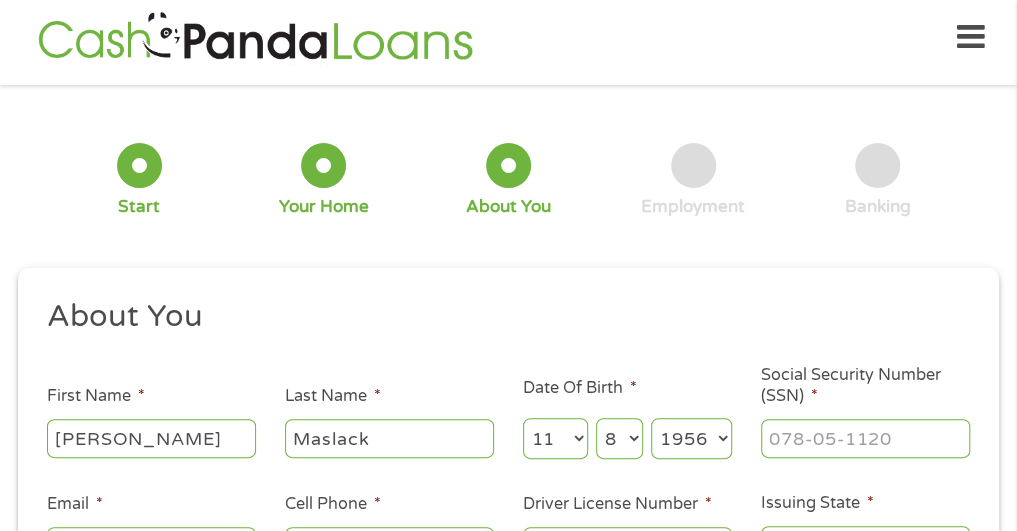 click on "Year [DATE] 2006 2005 2004 2003 2002 2001 2000 1999 1998 1997 1996 1995 1994 1993 1992 1991 1990 1989 1988 1987 1986 1985 1984 1983 1982 1981 1980 1979 1978 1977 1976 1975 1974 1973 1972 1971 1970 1969 1968 1967 1966 1965 1964 1963 1962 1961 1960 1959 1958 1957 1956 1955 1954 1953 1952 1951 1950 1949 1948 1947 1946 1945 1944 1943 1942 1941 1940 1939 1938 1937 1936 1935 1934 1933 1932 1931 1930 1929 1928 1927 1926 1925 1924 1923 1922 1921 1920" at bounding box center (691, 438) 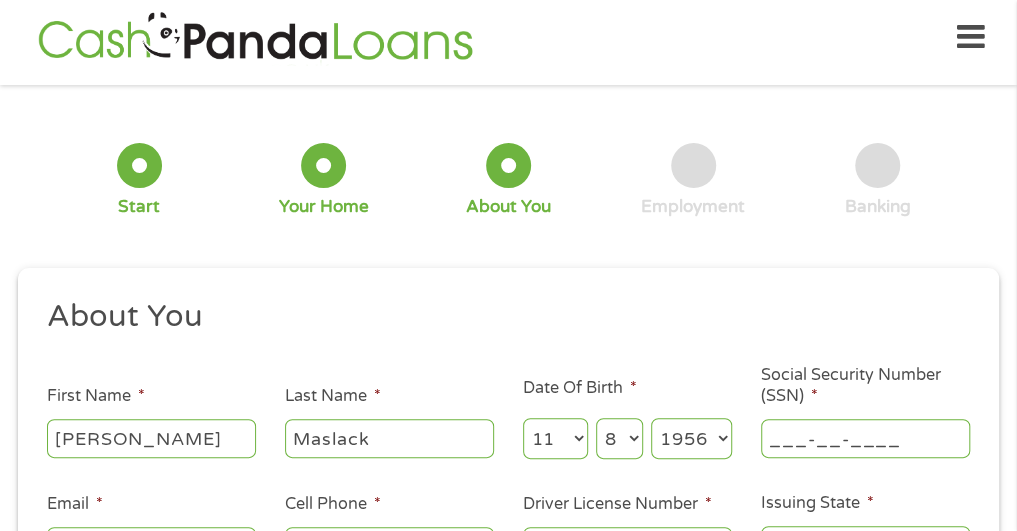 click on "___-__-____" at bounding box center (865, 438) 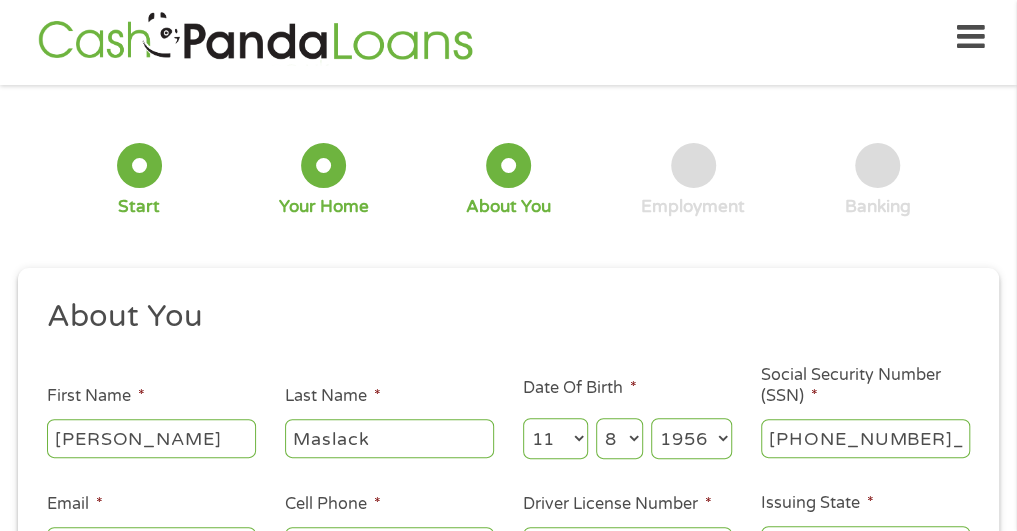 type on "009-52-1795" 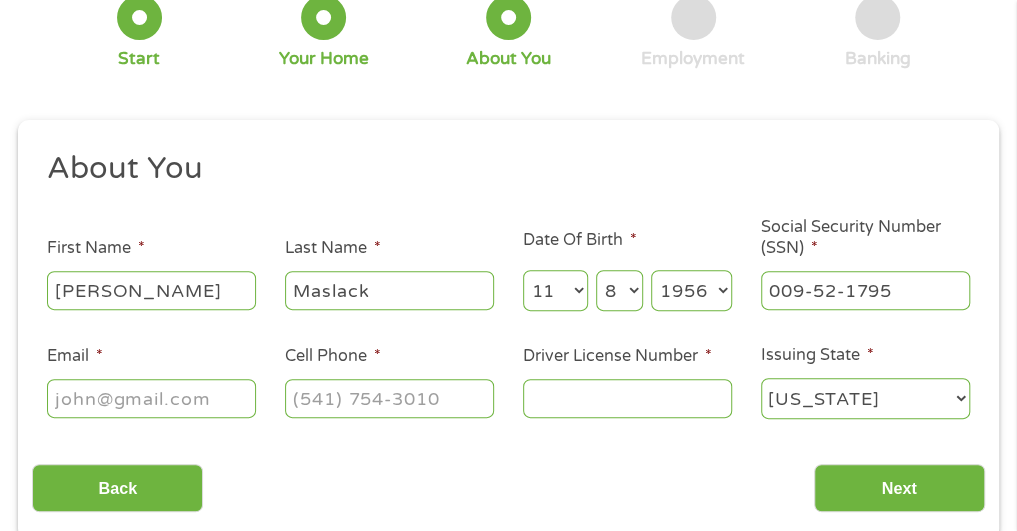 scroll, scrollTop: 170, scrollLeft: 0, axis: vertical 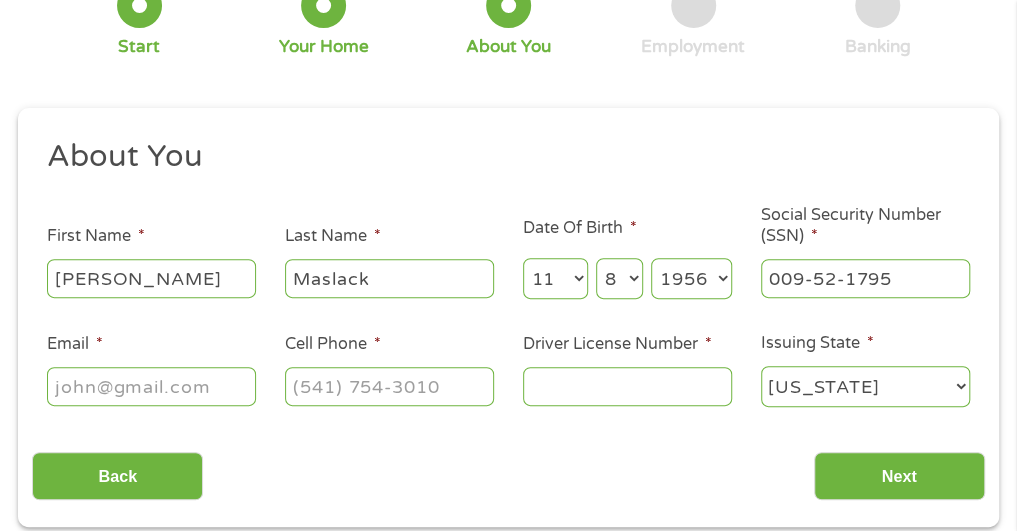 click on "Email *" at bounding box center (151, 386) 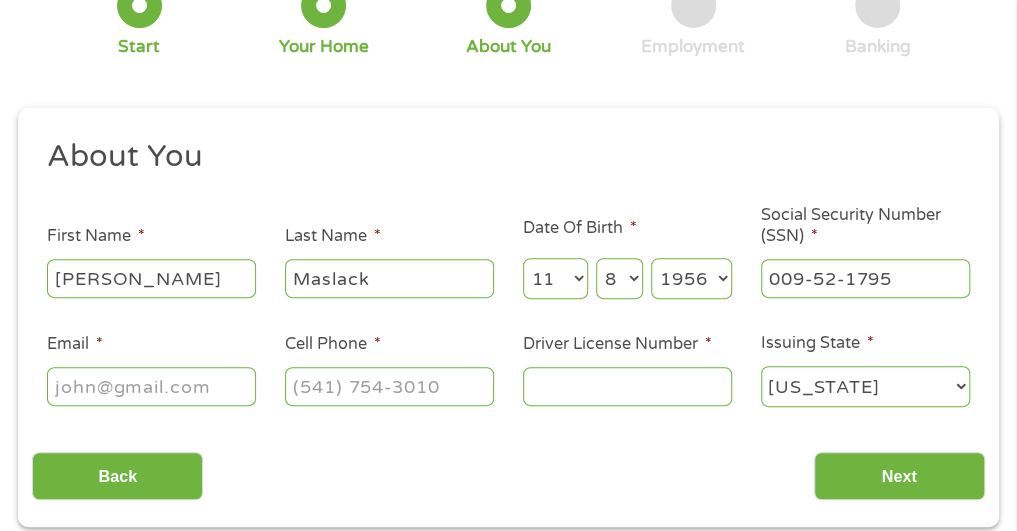 type on "[EMAIL_ADDRESS][DOMAIN_NAME]" 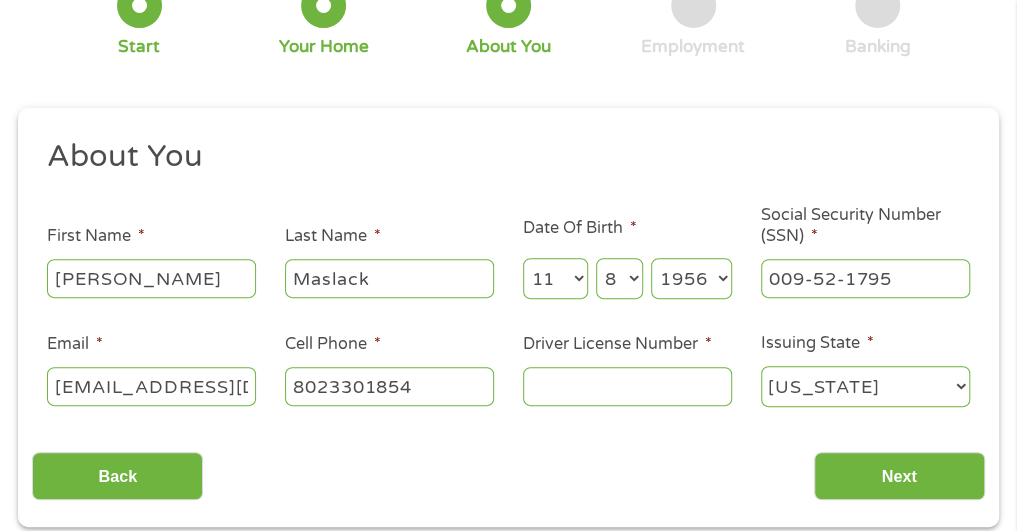 type on "[PHONE_NUMBER]" 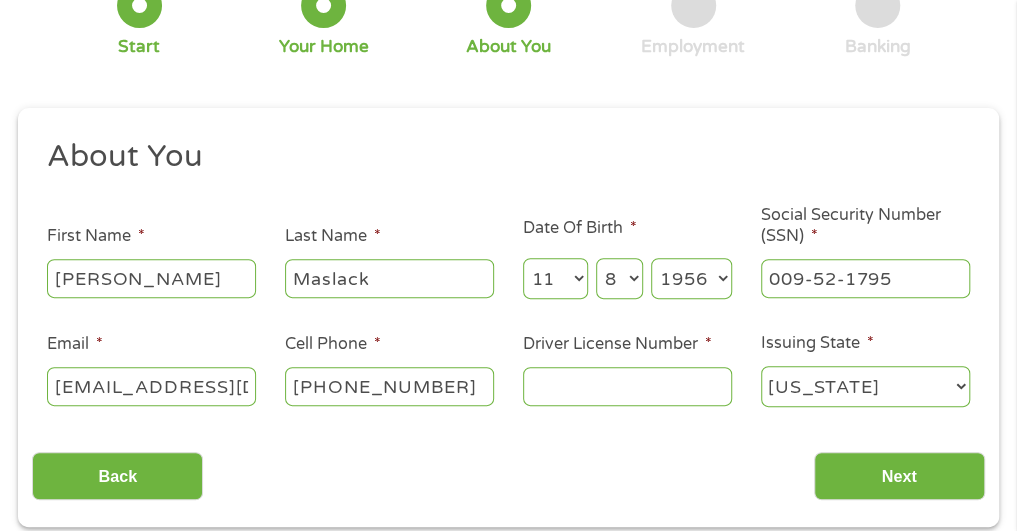 click on "[EMAIL_ADDRESS][DOMAIN_NAME]" at bounding box center [151, 386] 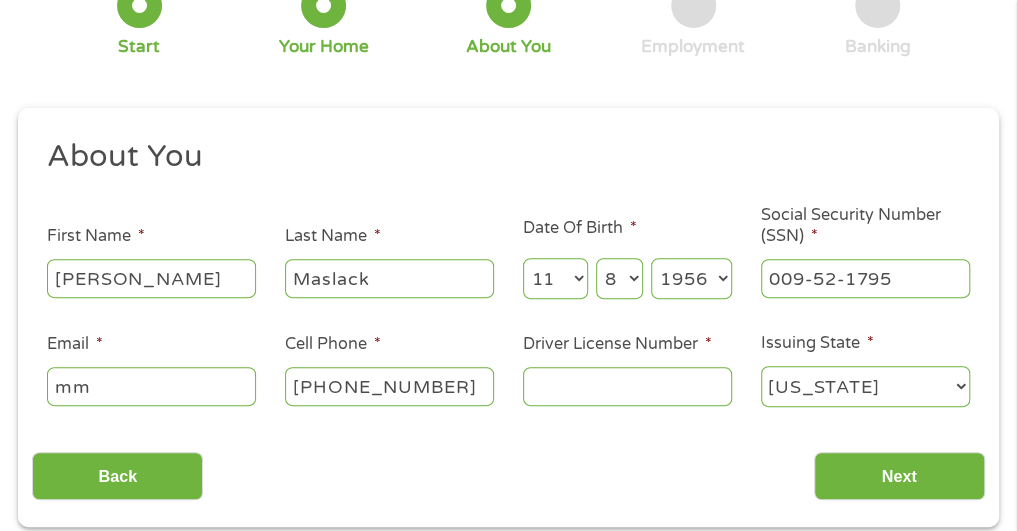 type on "m" 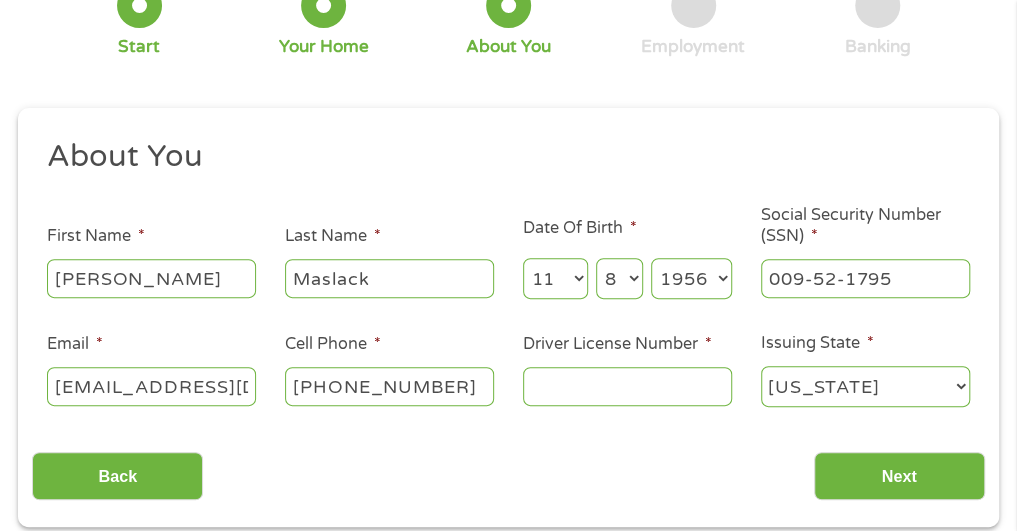 type on "[EMAIL_ADDRESS][DOMAIN_NAME]" 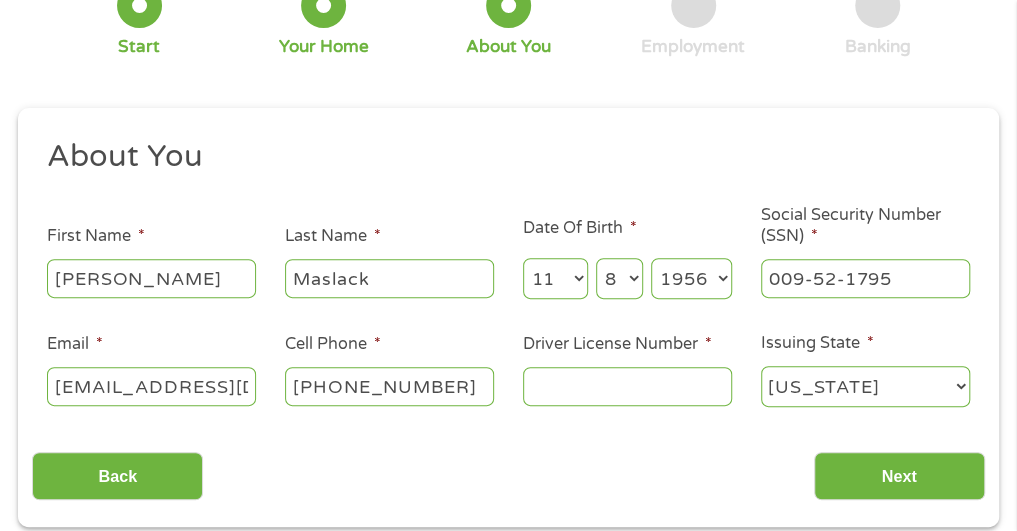 scroll, scrollTop: 0, scrollLeft: 16, axis: horizontal 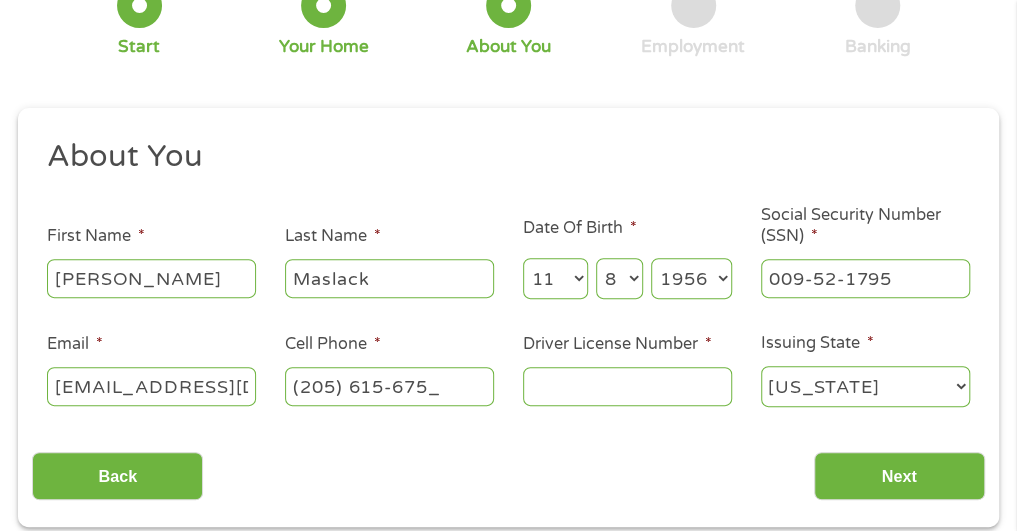 type on "[PHONE_NUMBER]" 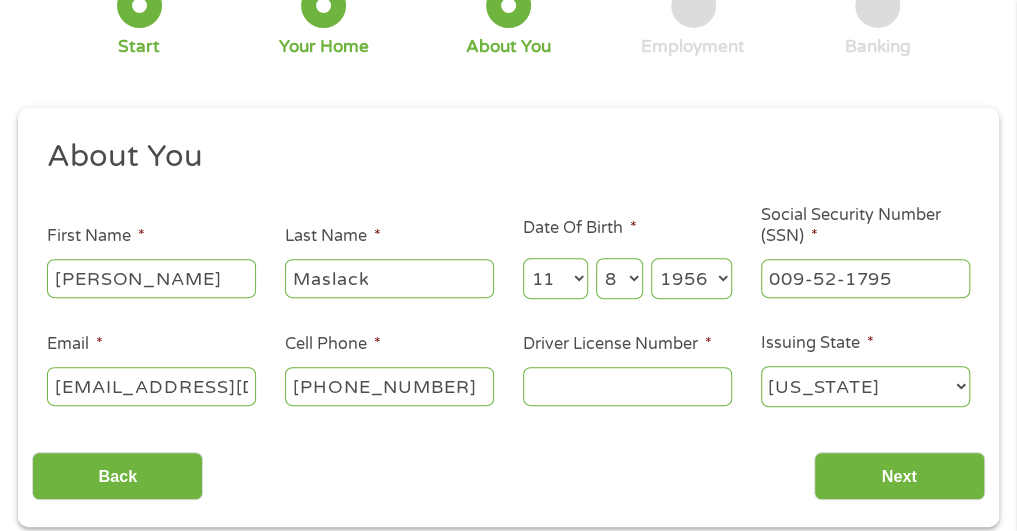 click on "Driver License Number *" at bounding box center (627, 386) 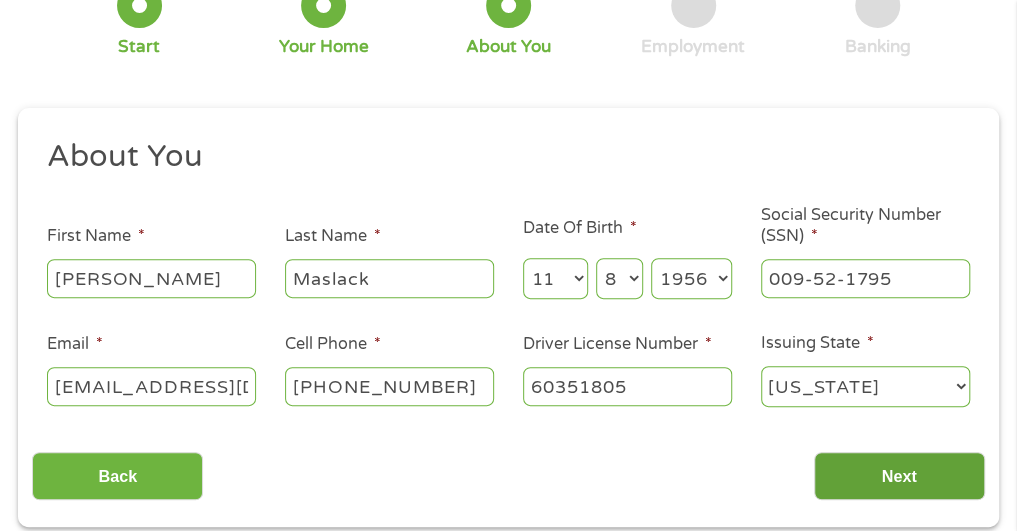type on "60351805" 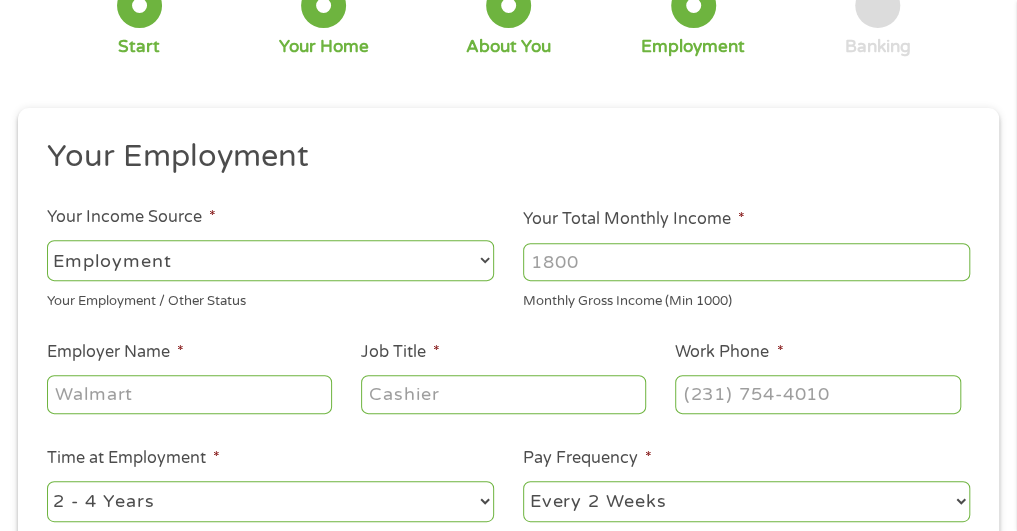 scroll, scrollTop: 8, scrollLeft: 8, axis: both 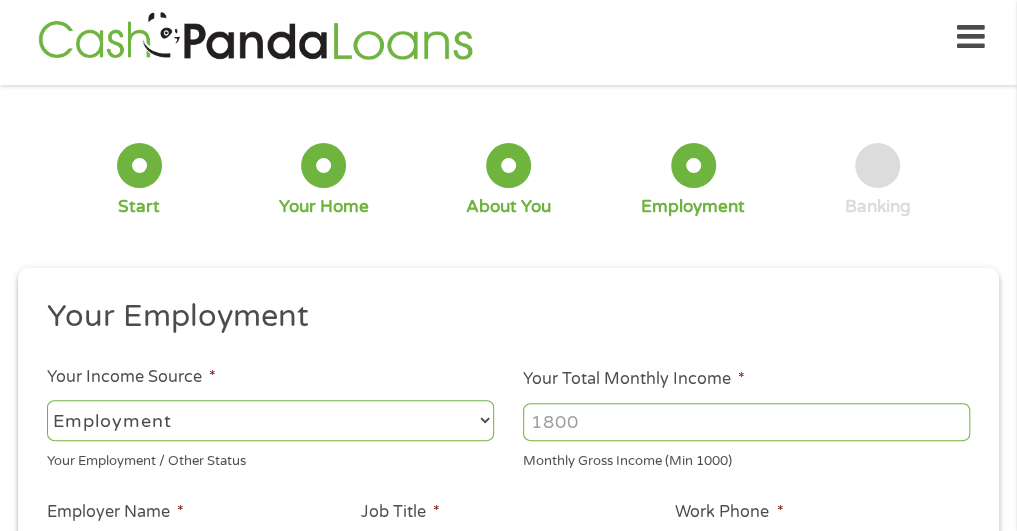 click on "--- Choose one --- Employment [DEMOGRAPHIC_DATA] Benefits" at bounding box center [270, 420] 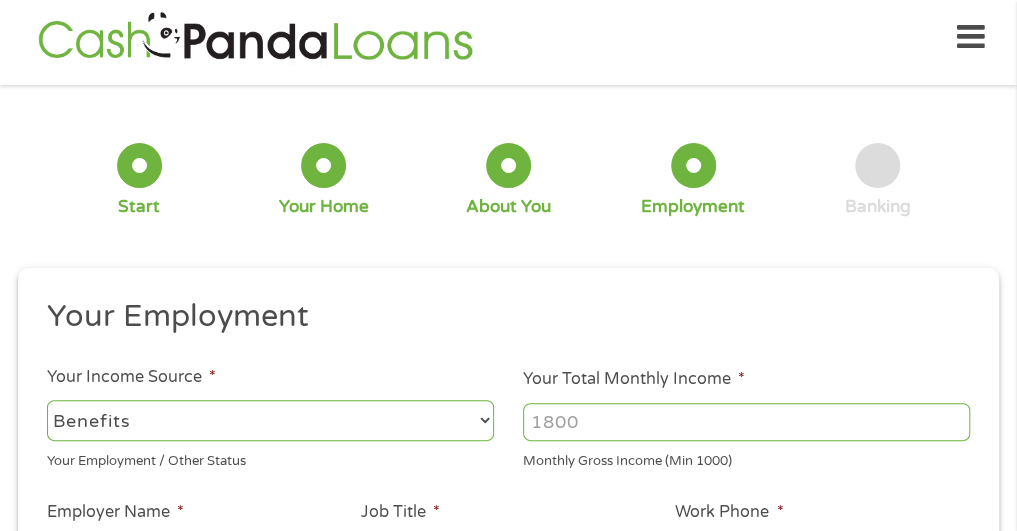 click on "--- Choose one --- Employment [DEMOGRAPHIC_DATA] Benefits" at bounding box center [270, 420] 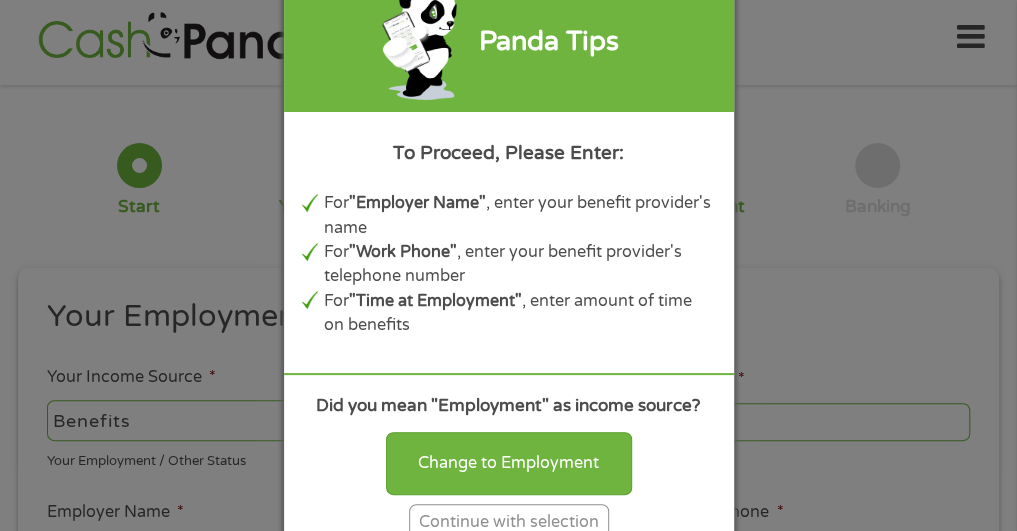 click on "Continue with selection" at bounding box center [509, 522] 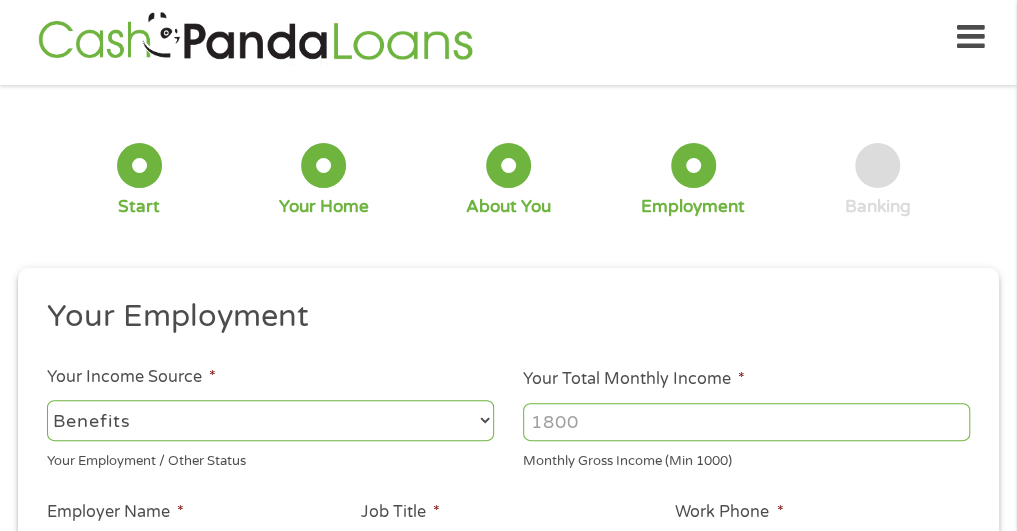 click on "Your Total Monthly Income *" at bounding box center [746, 422] 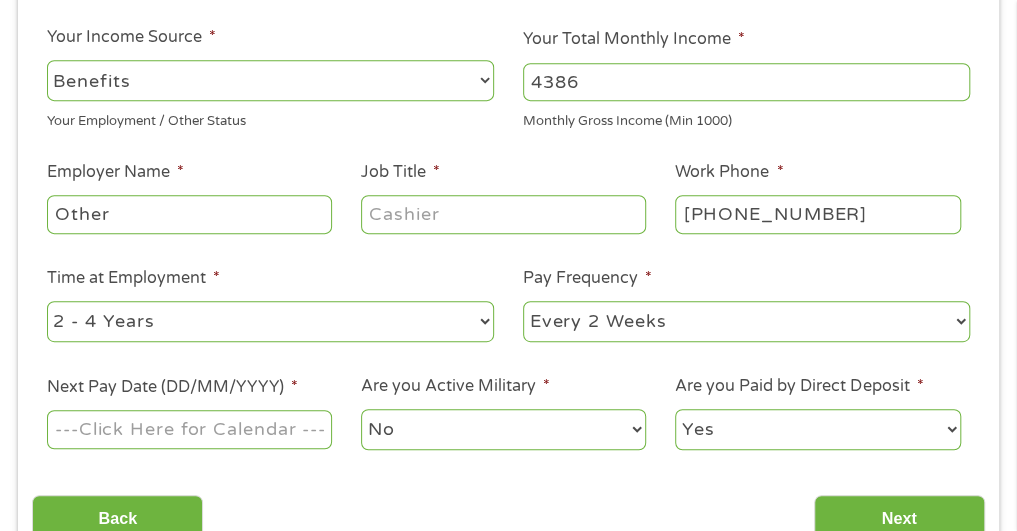 scroll, scrollTop: 370, scrollLeft: 0, axis: vertical 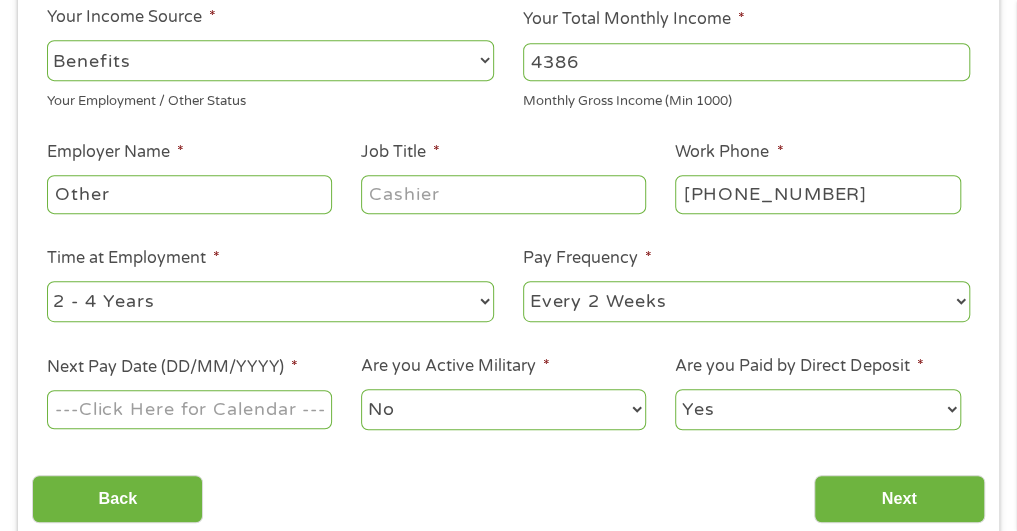 type on "4386" 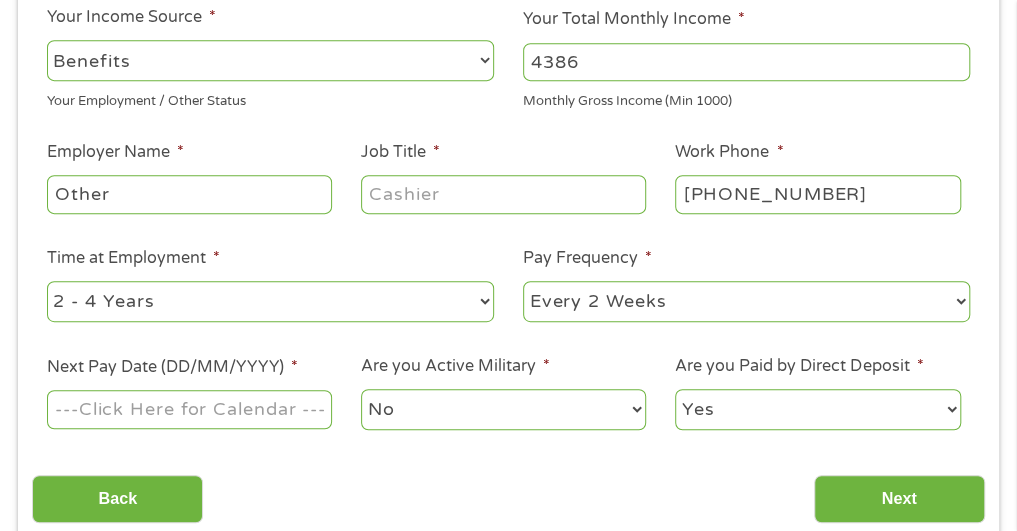 click on "Other" at bounding box center [189, 194] 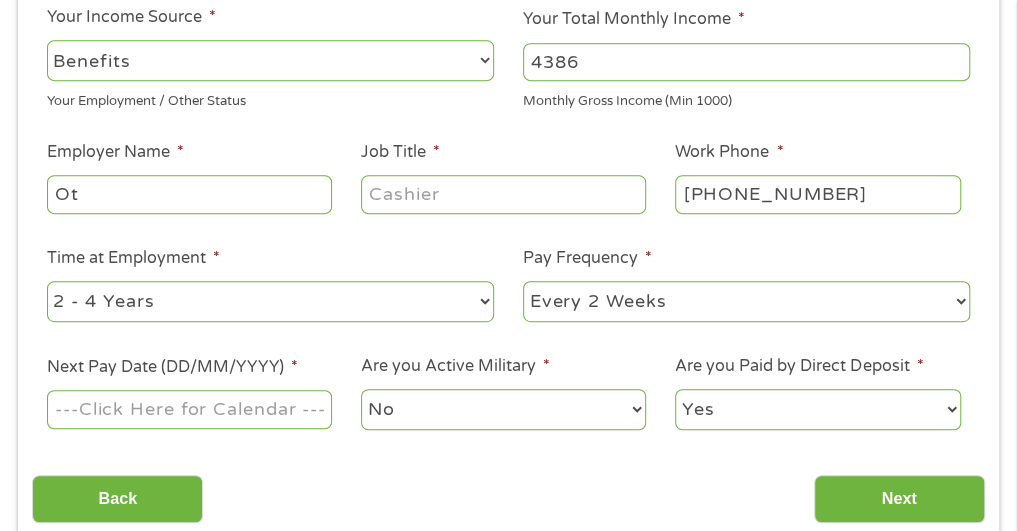type on "O" 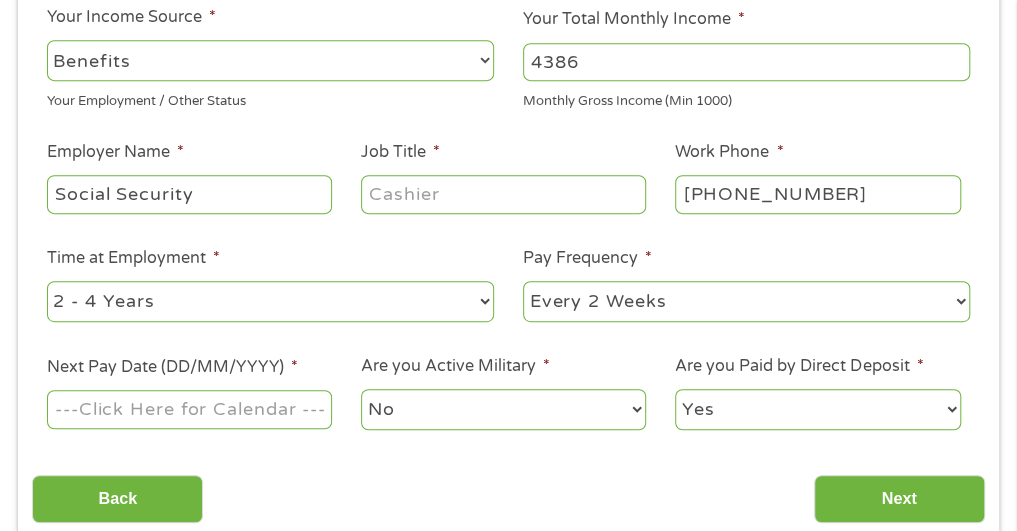 type on "Social Security" 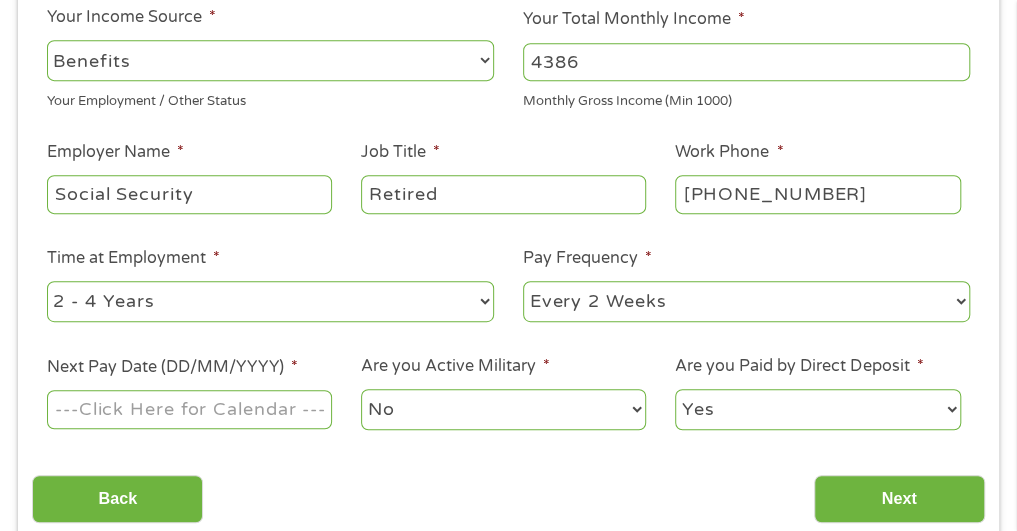 type on "Retired" 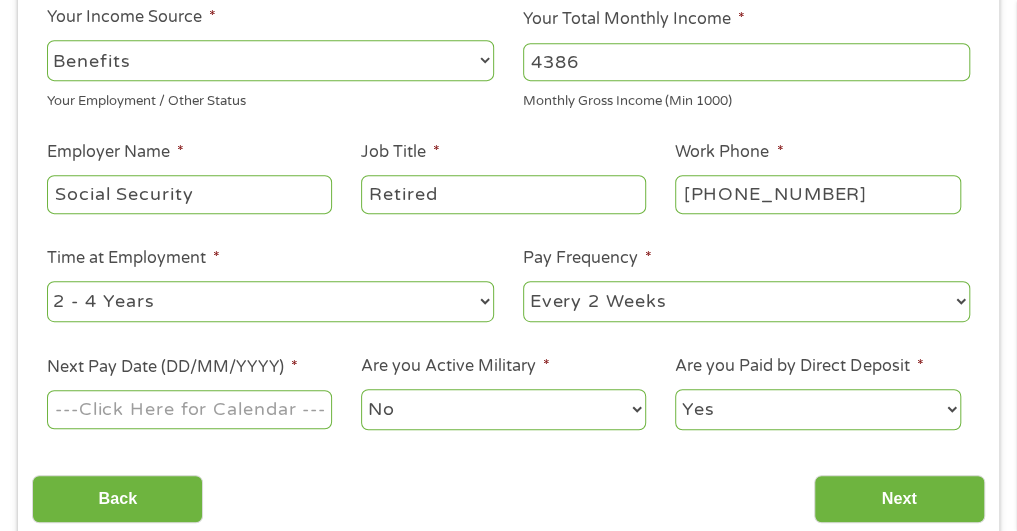 select on "60months" 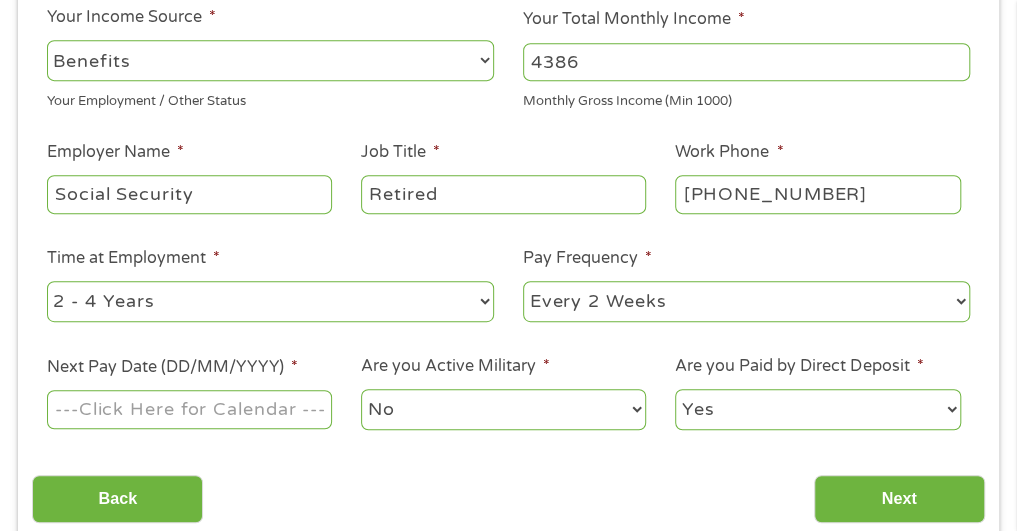 click on "--- Choose one --- 1 Year or less 1 - 2 Years 2 - 4 Years Over 4 Years" at bounding box center [270, 301] 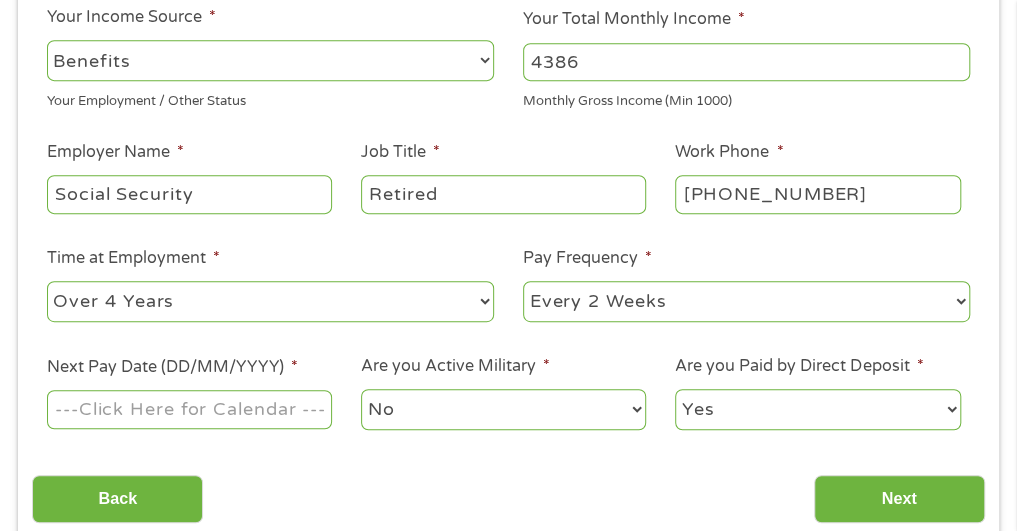 click on "--- Choose one --- Every 2 Weeks Every Week Monthly Semi-Monthly" at bounding box center [746, 301] 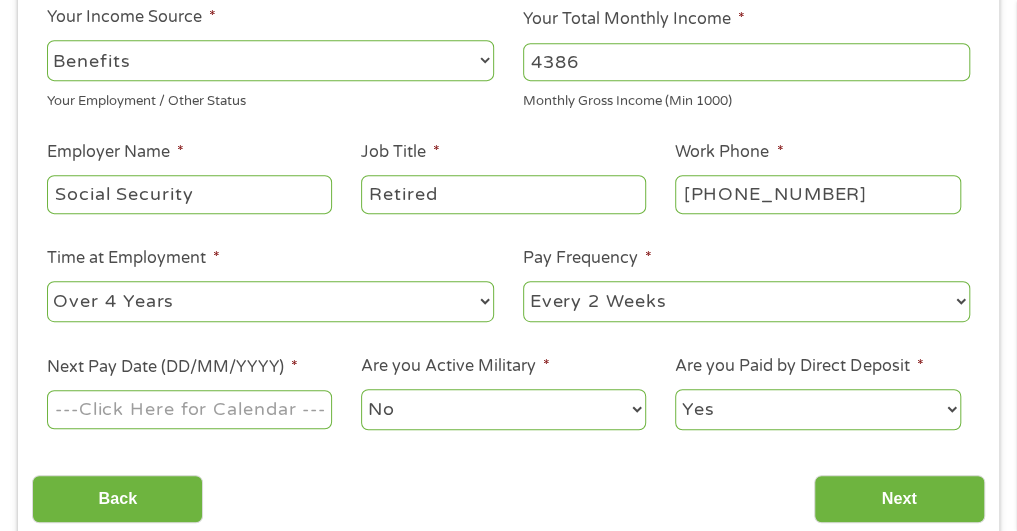 select on "monthly" 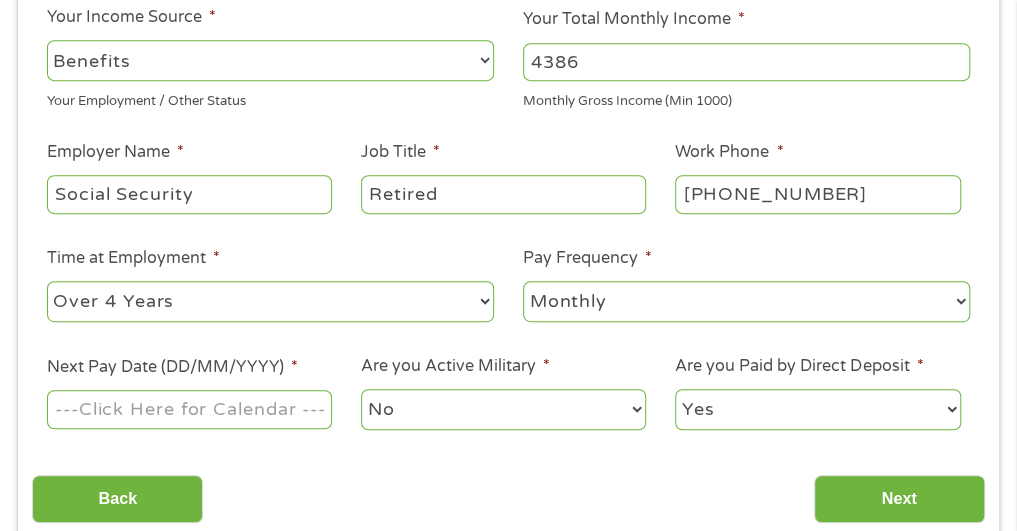 click on "--- Choose one --- Every 2 Weeks Every Week Monthly Semi-Monthly" at bounding box center [746, 301] 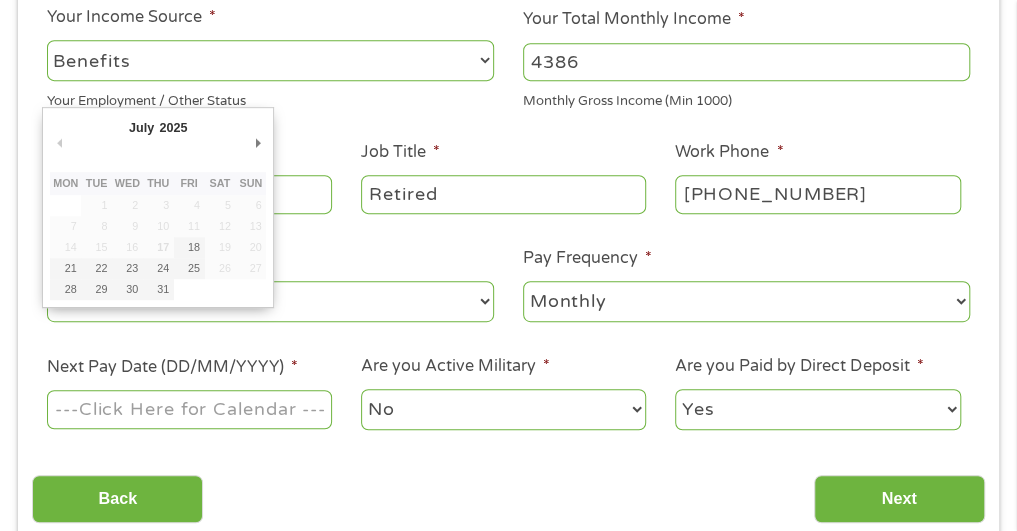 click on "Next Pay Date (DD/MM/YYYY) *" at bounding box center (189, 409) 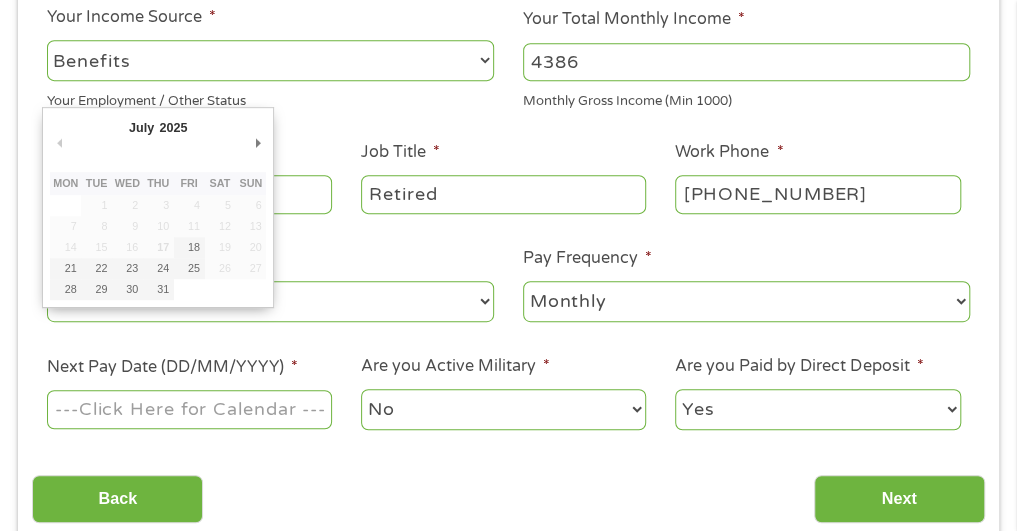 click at bounding box center [189, 289] 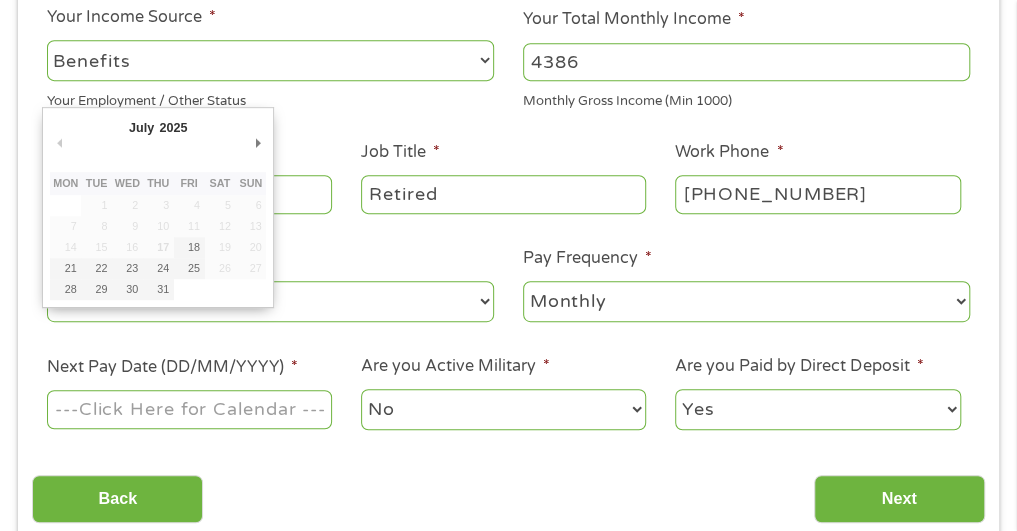 click at bounding box center (189, 289) 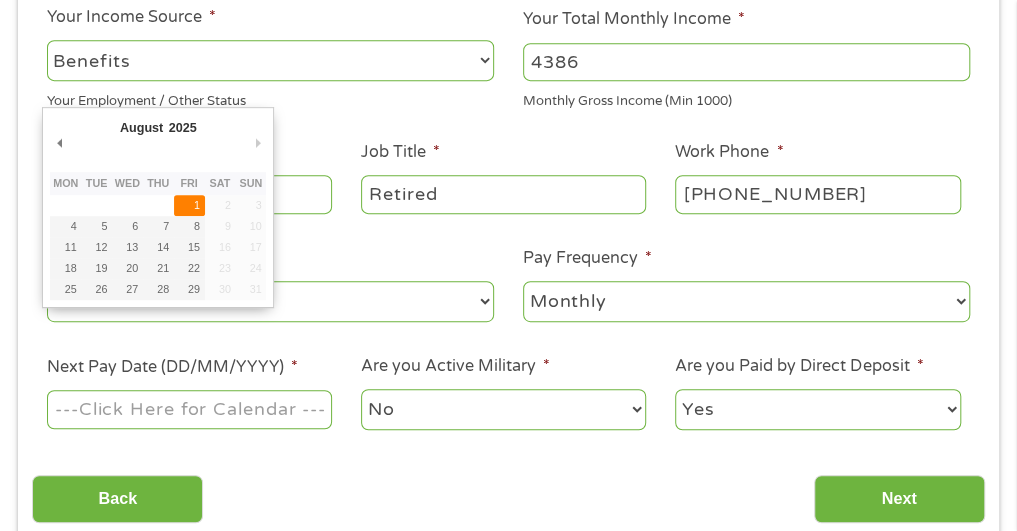 type on "[DATE]" 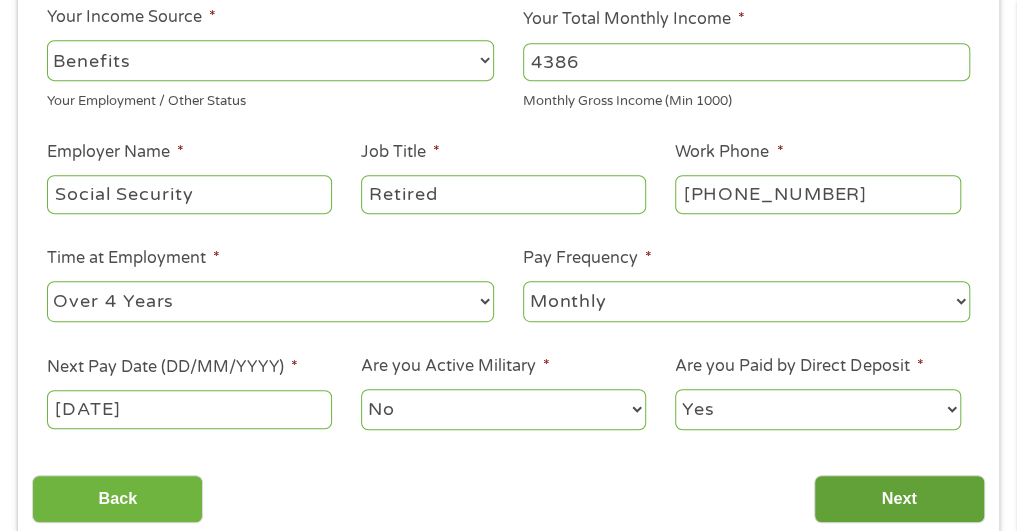 click on "Next" at bounding box center (899, 499) 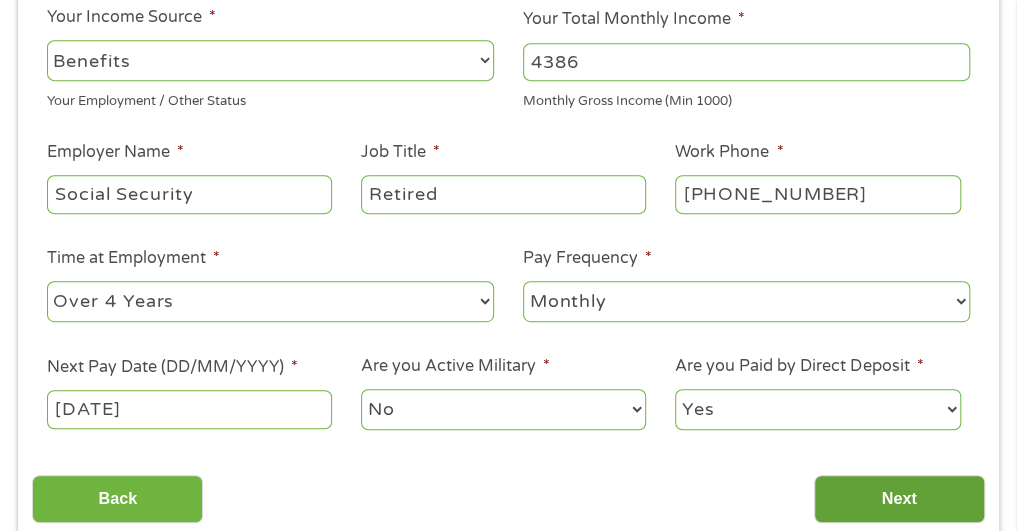 scroll, scrollTop: 8, scrollLeft: 8, axis: both 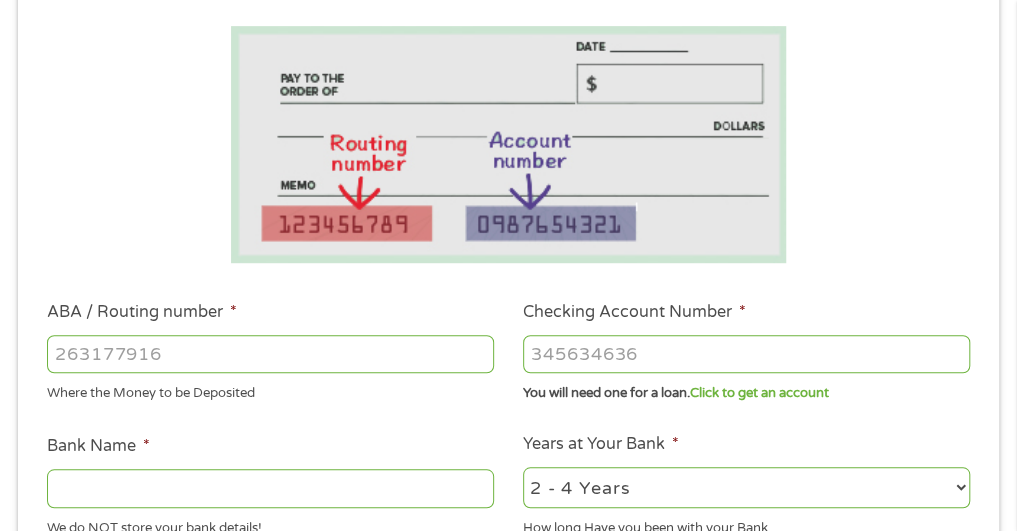 click on "ABA / Routing number *" at bounding box center (270, 354) 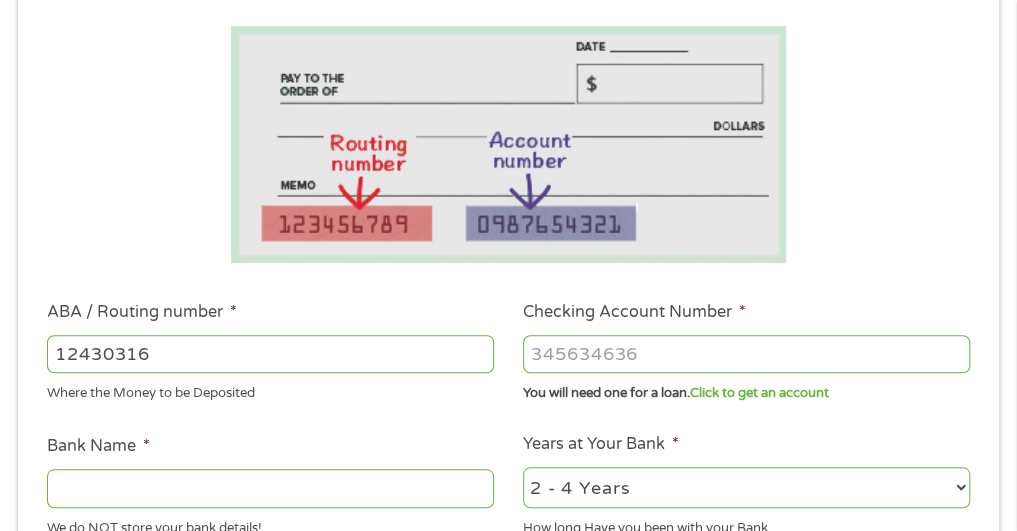 type on "124303162" 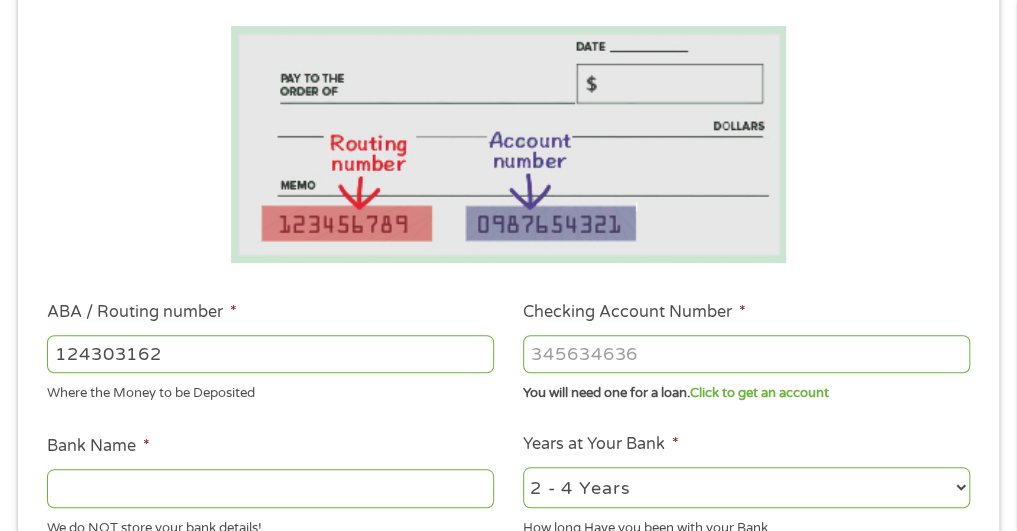 type on "GOBANK A DIVISION OF GREEN DOT BANK" 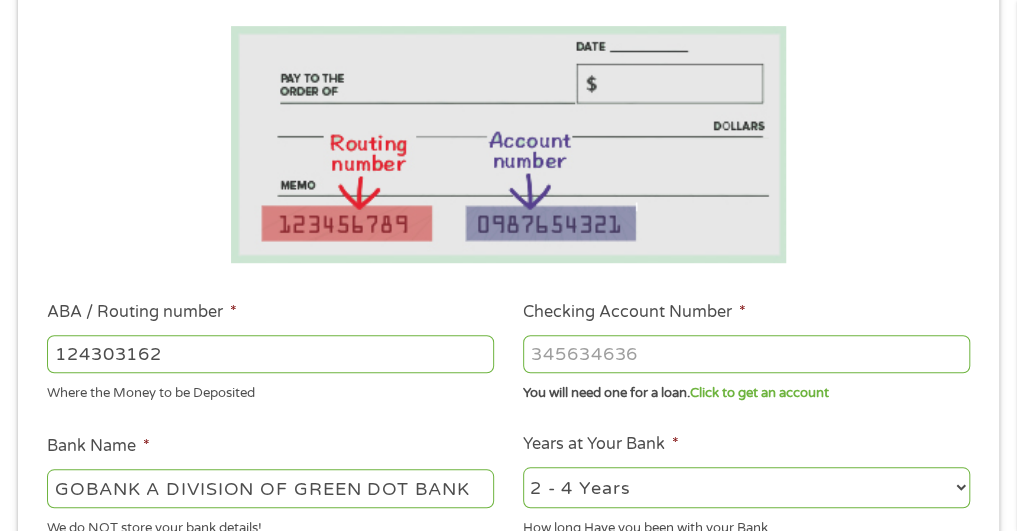 type on "124303162" 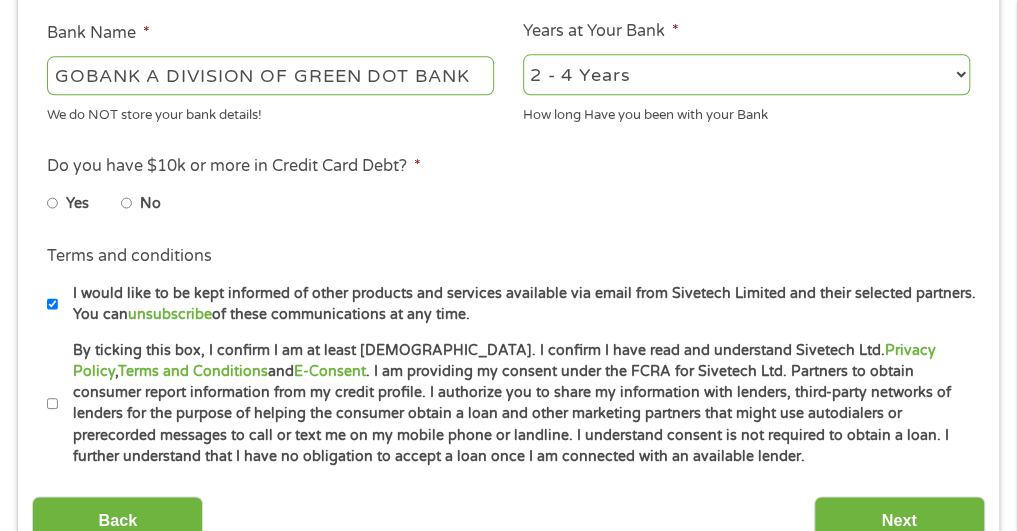 scroll, scrollTop: 823, scrollLeft: 0, axis: vertical 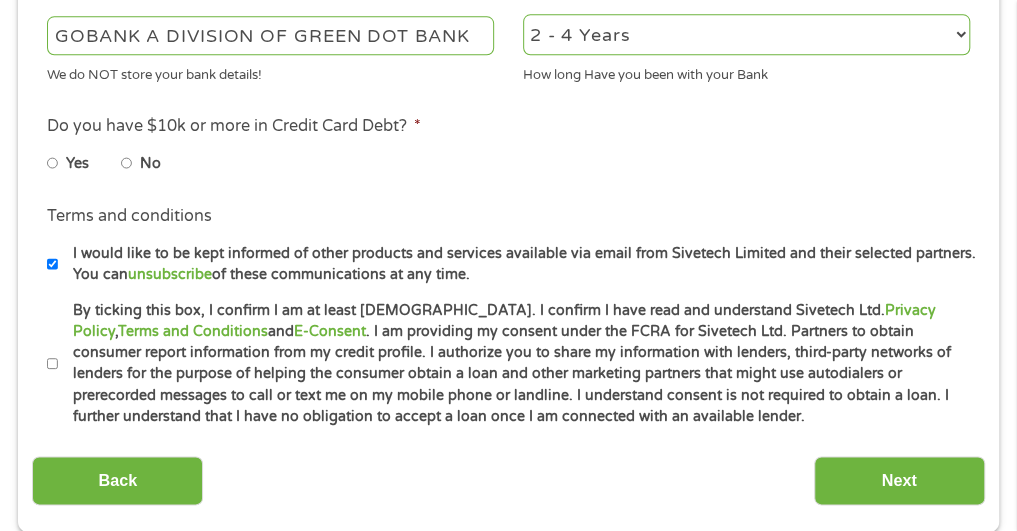type on "15100481813029" 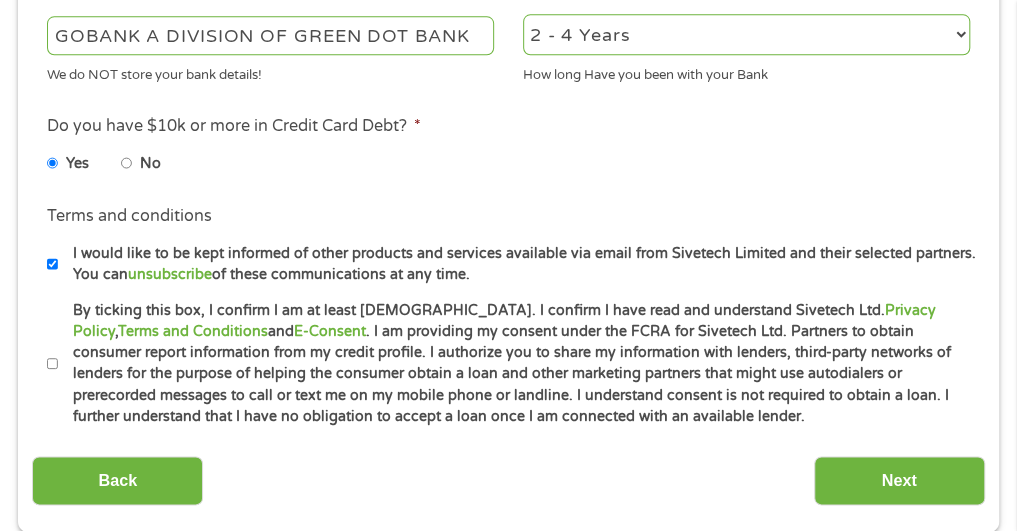 click on "By ticking this box, I confirm I am at least [DEMOGRAPHIC_DATA]. I confirm I have read and understand Sivetech Ltd.  Privacy Policy ,  Terms and Conditions  and  E-Consent . I am providing my consent under the FCRA for Sivetech Ltd. Partners to obtain consumer report information from my credit profile. I authorize you to share my information with lenders, third-party networks of lenders for the purpose of helping the consumer obtain a loan and other marketing partners that might use autodialers or prerecorded messages to call or text me on my mobile phone or landline. I understand consent is not required to obtain a loan. I further understand that I have no obligation to accept a loan once I am connected with an available lender." at bounding box center (53, 364) 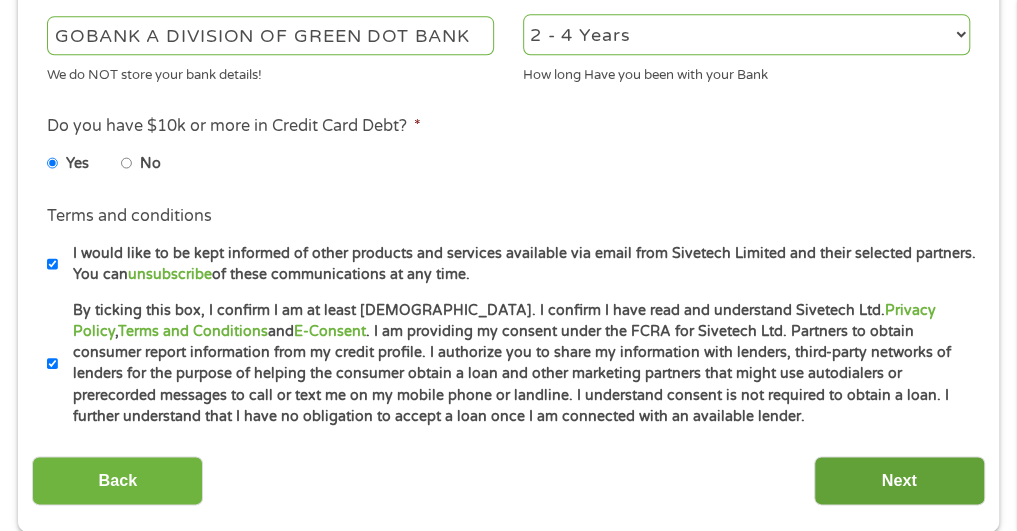 click on "Next" at bounding box center (899, 480) 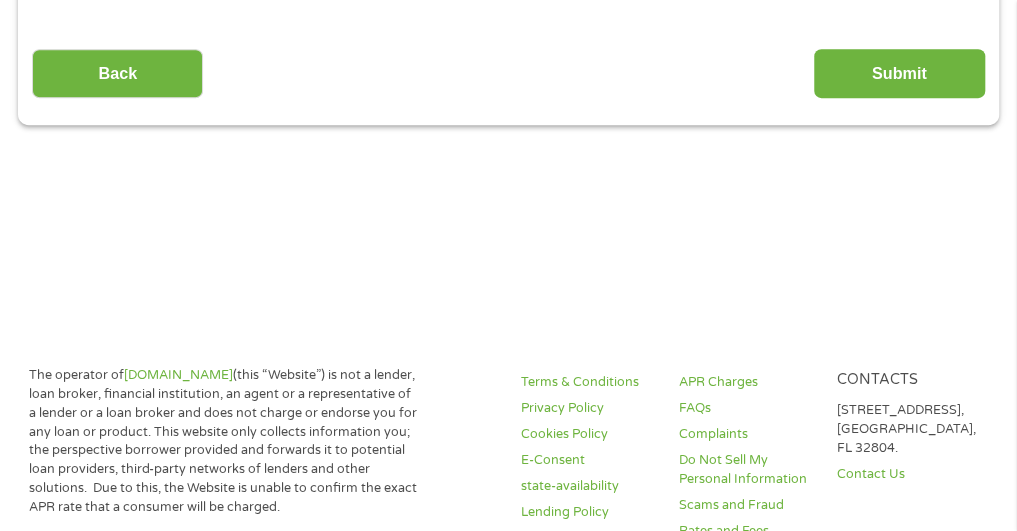 scroll, scrollTop: 490, scrollLeft: 0, axis: vertical 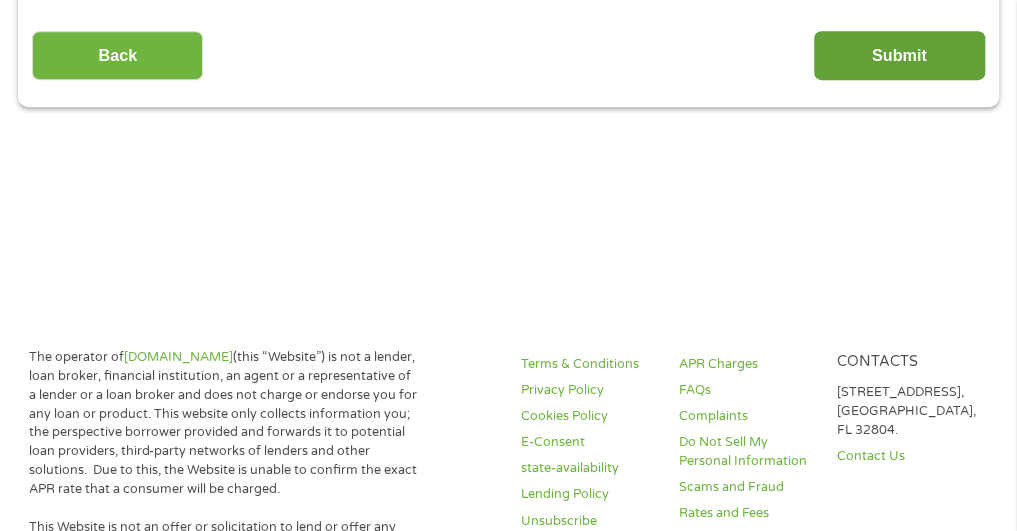 click on "Submit" at bounding box center (899, 55) 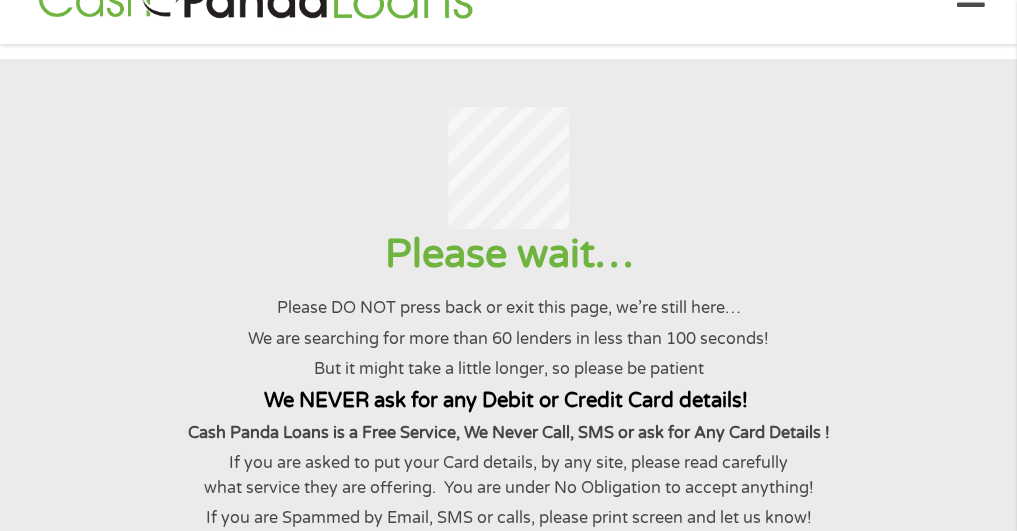 scroll, scrollTop: 0, scrollLeft: 0, axis: both 